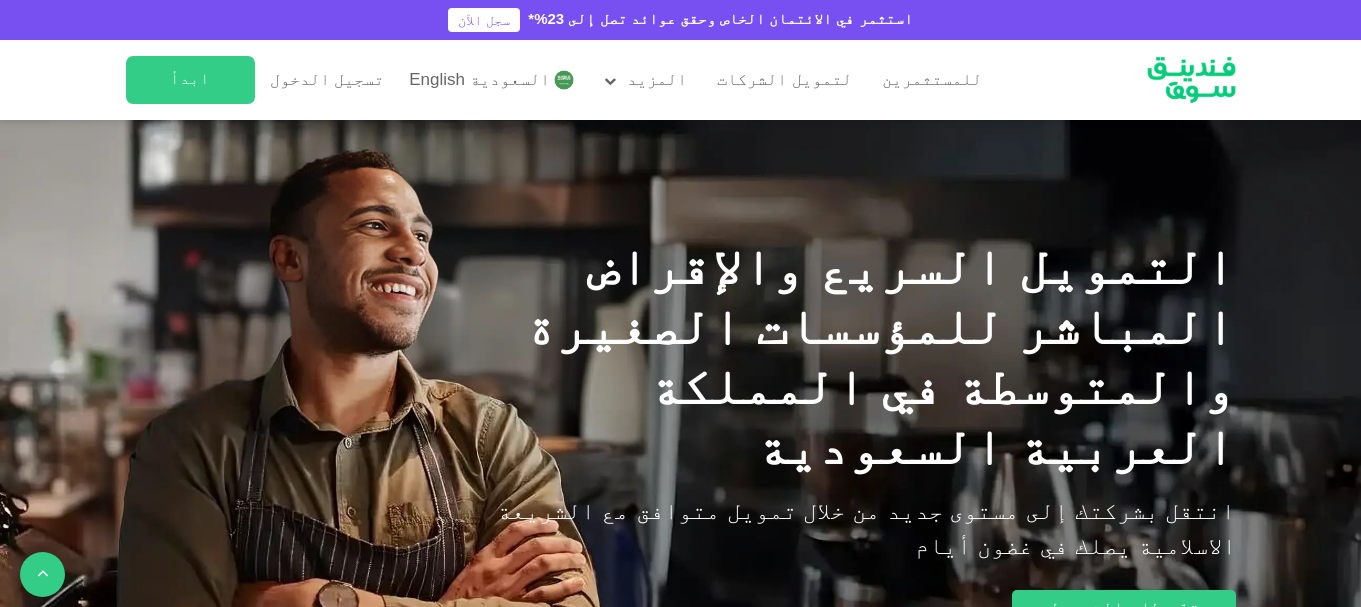 scroll, scrollTop: 719, scrollLeft: 0, axis: vertical 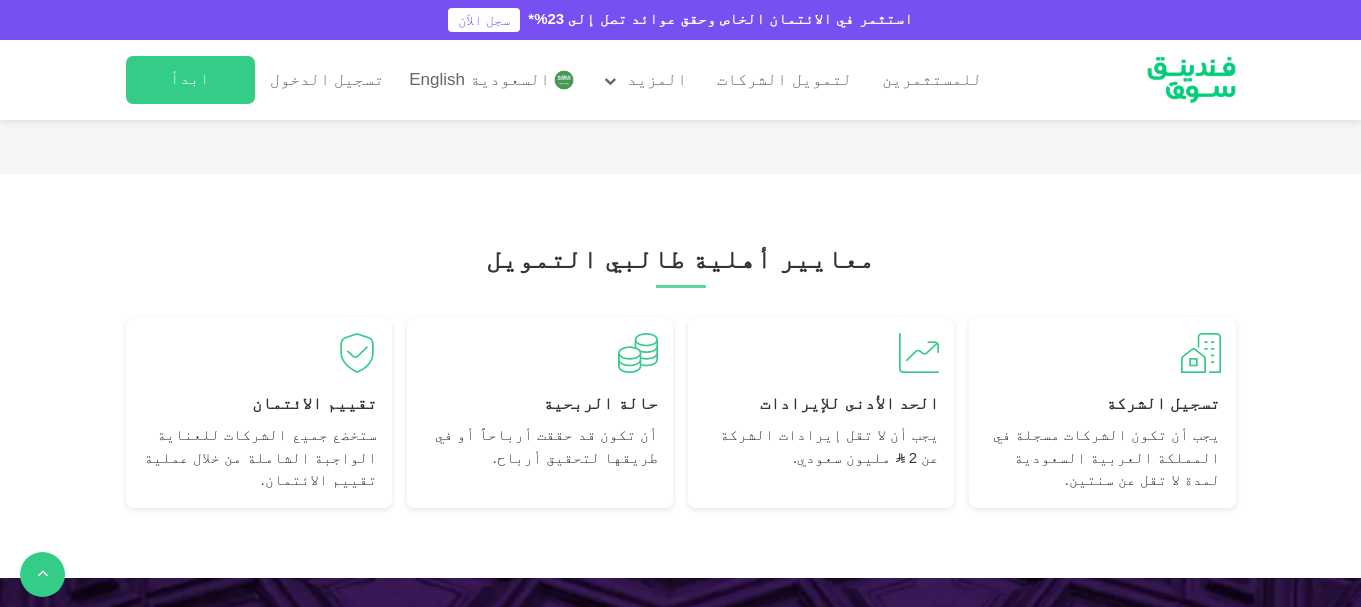 click on "قدّم طلب التمويل" at bounding box center [1083, 85] 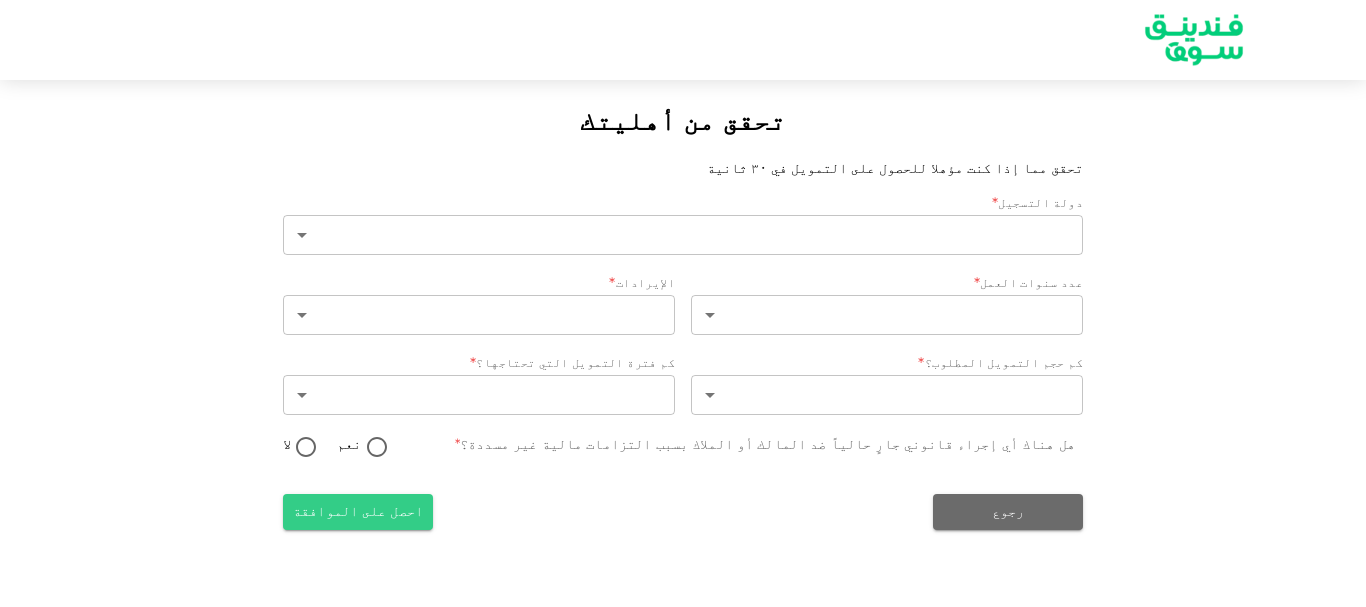 type on "2" 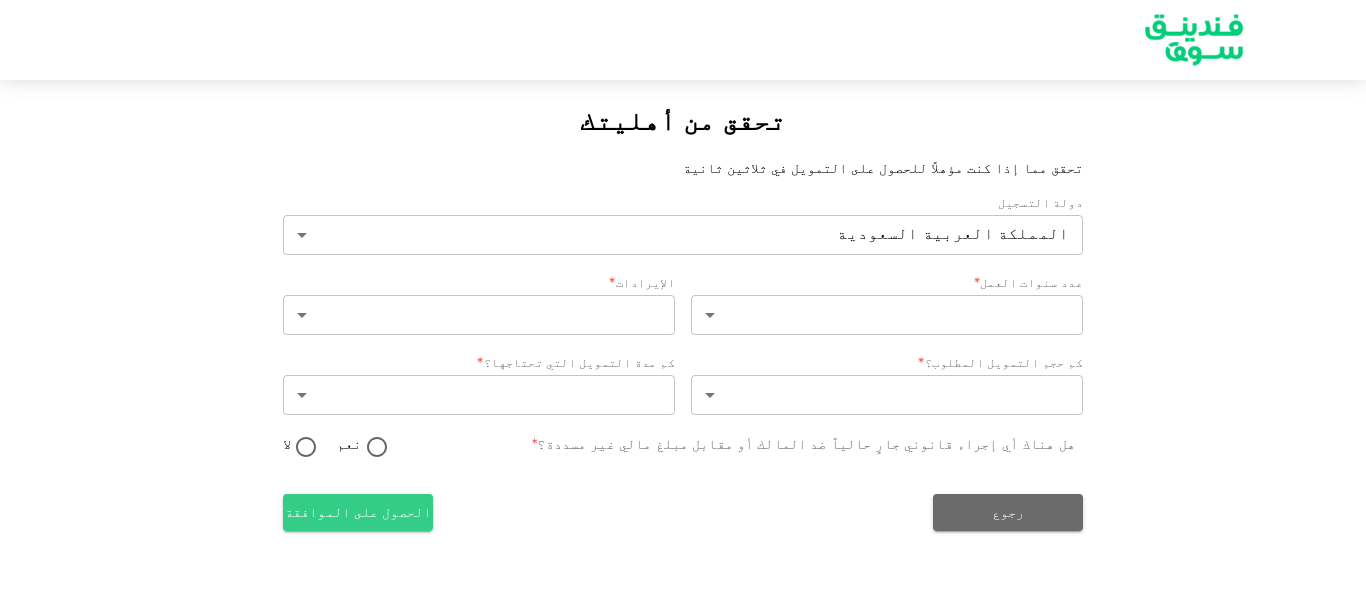 scroll, scrollTop: 0, scrollLeft: 0, axis: both 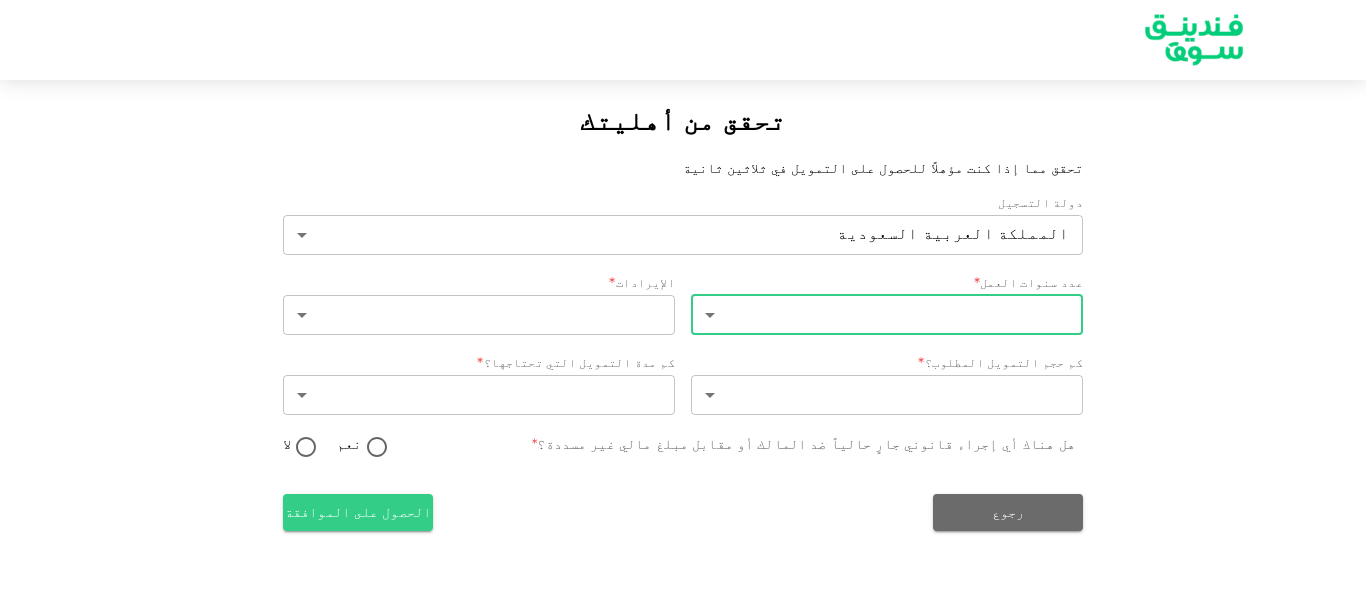 click on "تحقق من أهليتك تحقق مما إذا كنت مؤهلاً للحصول على التمويل في ثلاثين ثانية   دولة التسجيل المملكة العربية السعودية 2 ​   عدد سنوات العمل * ​ ​   الإيرادات * ​ ​   كم حجم التمويل المطلوب؟ * ​ ​   كم مدة التمويل التي تحتاجها؟ * ​ ​ هل هناك أي إجراء قانوني جارٍ حالياً ضد المالك أو مقابل مبلغ مالي غير مسددة؟  * نعم لا رجوع الحصول على الموافقة النص الأصلي تقييم هذه الترجمة سيتم استخدام ملاحظاتك وآرائك للمساعدة في تحسين "ترجمة Google"." at bounding box center (683, 303) 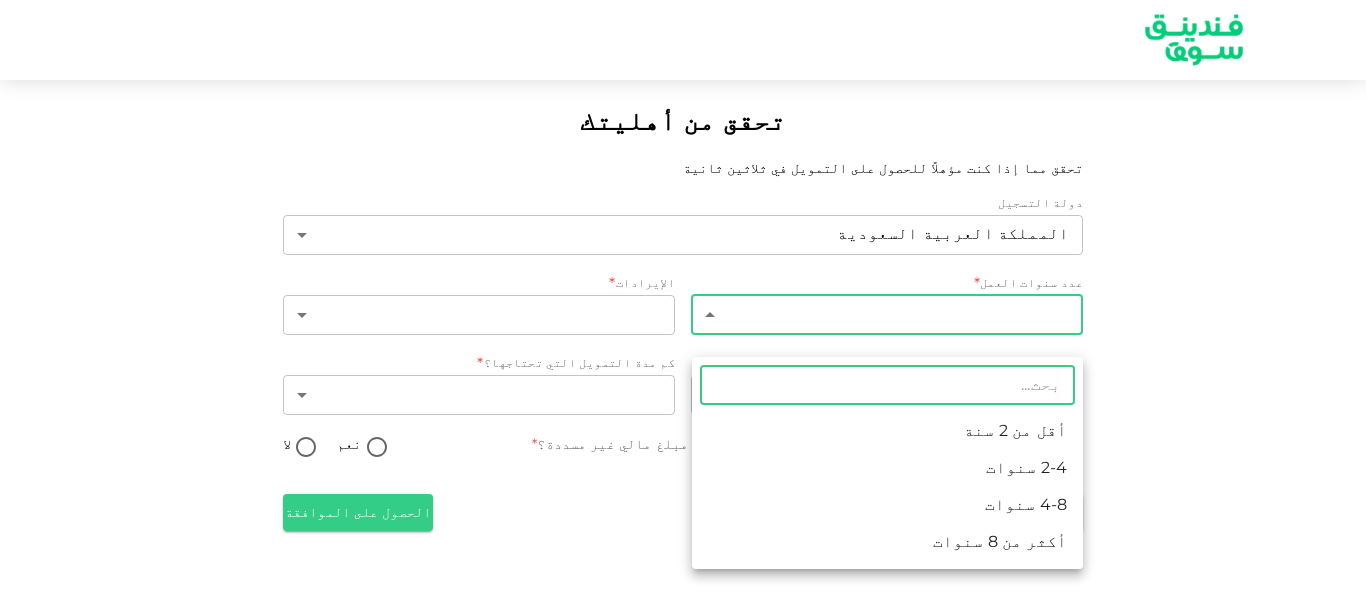 click on "2-4 سنوات" at bounding box center (1026, 468) 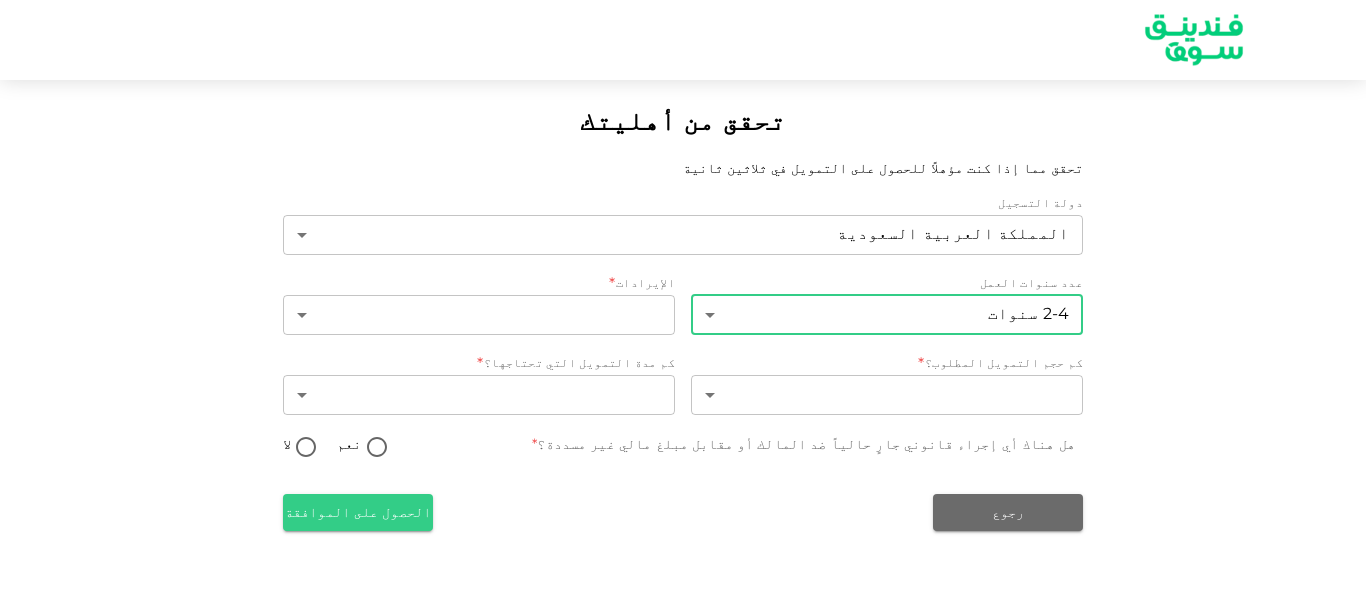 type on "2" 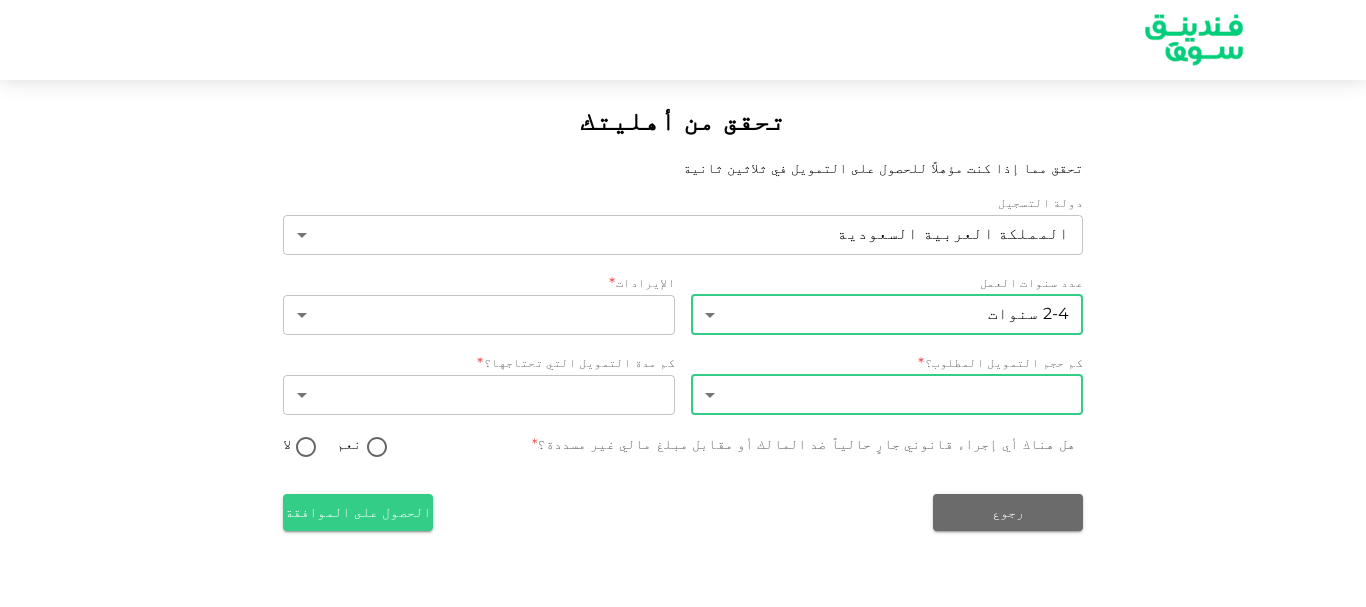 click on "تحقق من أهليتك تحقق مما إذا كنت مؤهلاً للحصول على التمويل في ثلاثين ثانية   دولة التسجيل المملكة العربية السعودية 2 ​   عدد سنوات العمل 2-4 سنوات 2 ​   الإيرادات * ​ ​   كم حجم التمويل المطلوب؟ * ​ ​   كم مدة التمويل التي تحتاجها؟ * ​ ​ هل هناك أي إجراء قانوني جارٍ حالياً ضد المالك أو مقابل مبلغ مالي غير مسددة؟  * نعم لا رجوع الحصول على الموافقة النص الأصلي تقييم هذه الترجمة سيتم استخدام ملاحظاتك وآرائك للمساعدة في تحسين "ترجمة Google"." at bounding box center [683, 303] 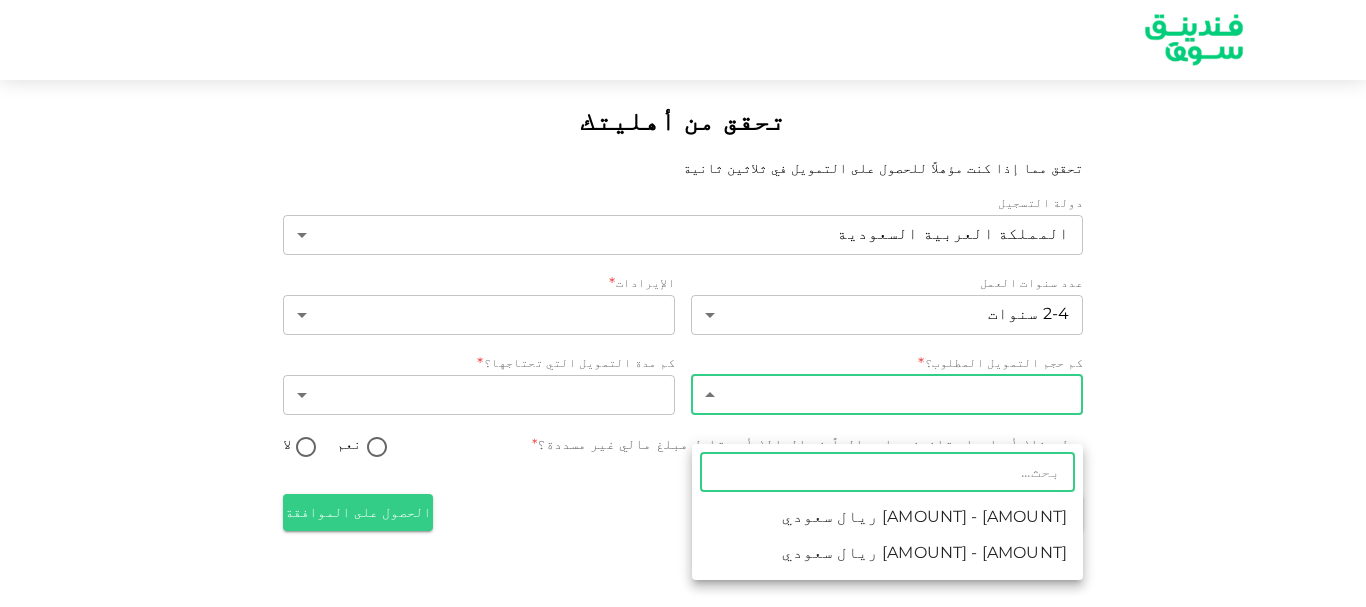 click on "[AMOUNT] - [AMOUNT] ريال سعودي" at bounding box center (887, 518) 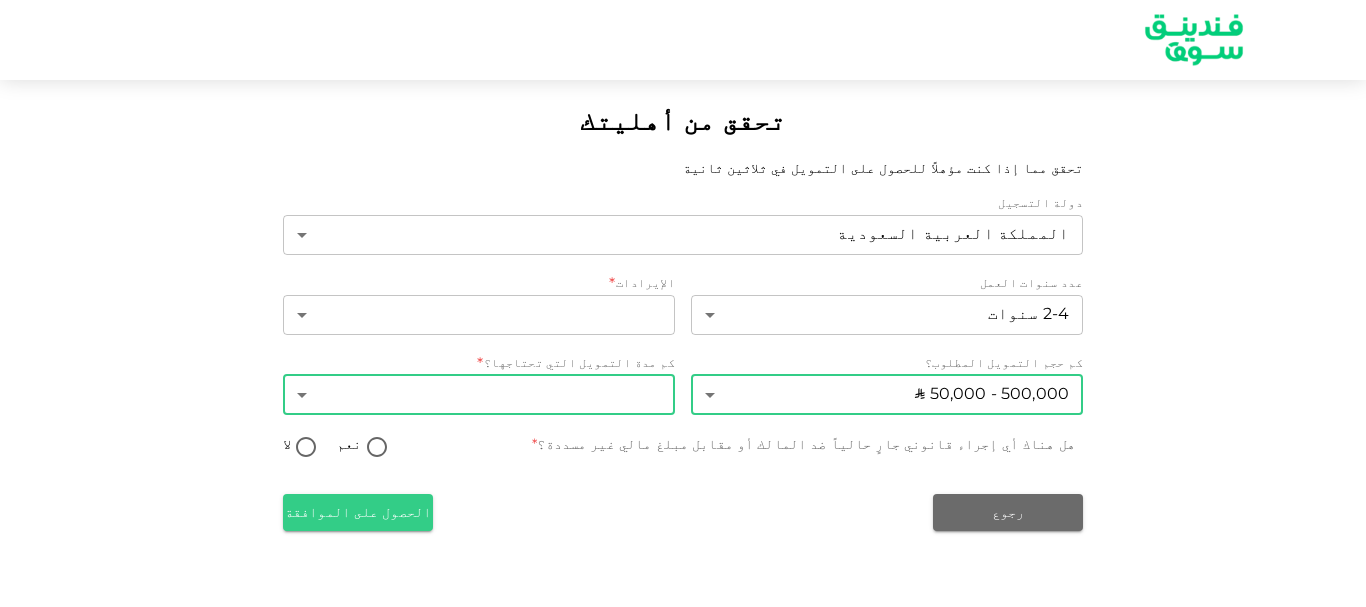 click on "تحقق من أهليتك تحقق مما إذا كنت مؤهلاً للحصول على التمويل في ثلاثين ثانية   دولة التسجيل المملكة العربية السعودية 2 ​   عدد سنوات العمل 2-4 سنوات 2 ​   الإيرادات * ​ ​   كم حجم التمويل المطلوب؟ ʢ [AMOUNT] - [AMOUNT] 1 ​   كم مدة التمويل التي تحتاجها؟ * ​ ​ هل هناك أي إجراء قانوني جارٍ حالياً ضد المالك أو مقابل مبلغ مالي غير مسددة؟  * نعم لا رجوع الحصول على الموافقة النص الأصلي تقييم هذه الترجمة سيتم استخدام ملاحظاتك وآرائك للمساعدة في تحسين "ترجمة Google"." at bounding box center (683, 303) 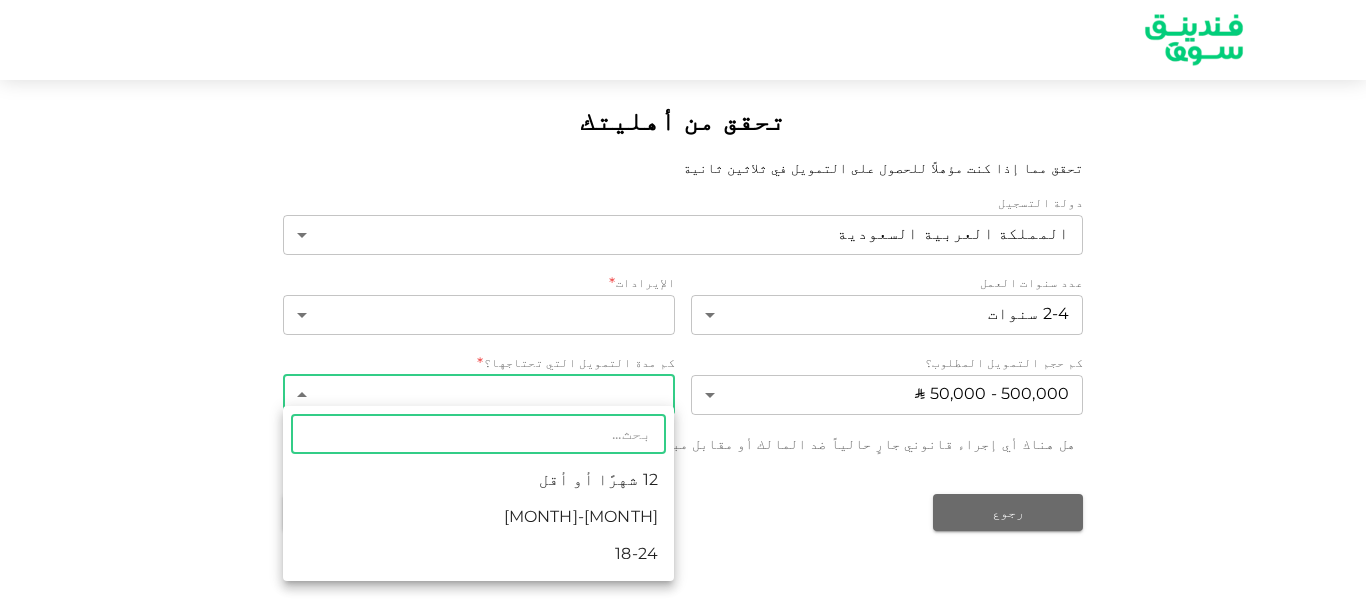click on "18-24" at bounding box center [478, 554] 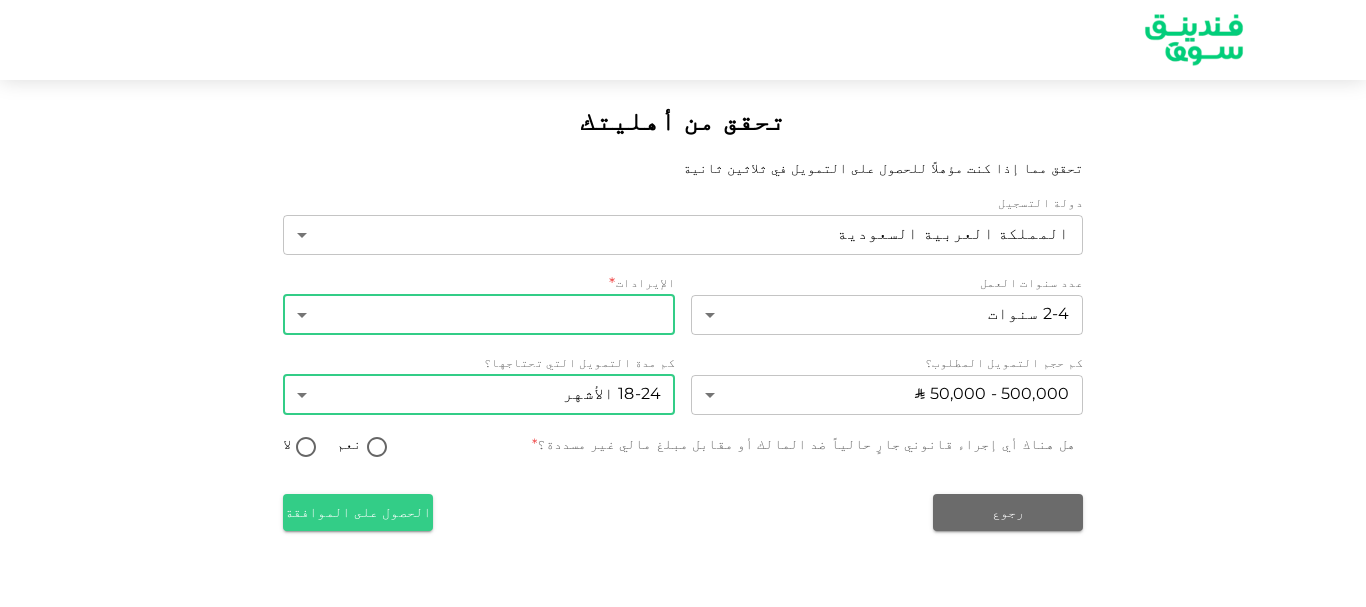 click on "تحقق من أهليتك تحقق مما إذا كنت مؤهلاً للحصول على التمويل في ثلاثين ثانية   دولة التسجيل المملكة العربية السعودية 2 ​   عدد سنوات العمل 2-4 سنوات 2 ​   الإيرادات * ​ ​   كم حجم التمويل المطلوب؟ ʢ [AMOUNT] - [AMOUNT] 1 ​   كم مدة التمويل التي تحتاجها؟ 18-24 الأشهر 3 ​ هل هناك أي إجراء قانوني جارٍ حالياً ضد المالك أو مقابل مبلغ مالي غير مسددة؟  * نعم لا رجوع الحصول على الموافقة النص الأصلي تقييم هذه الترجمة سيتم استخدام ملاحظاتك وآرائك للمساعدة في تحسين "ترجمة Google"." at bounding box center [683, 303] 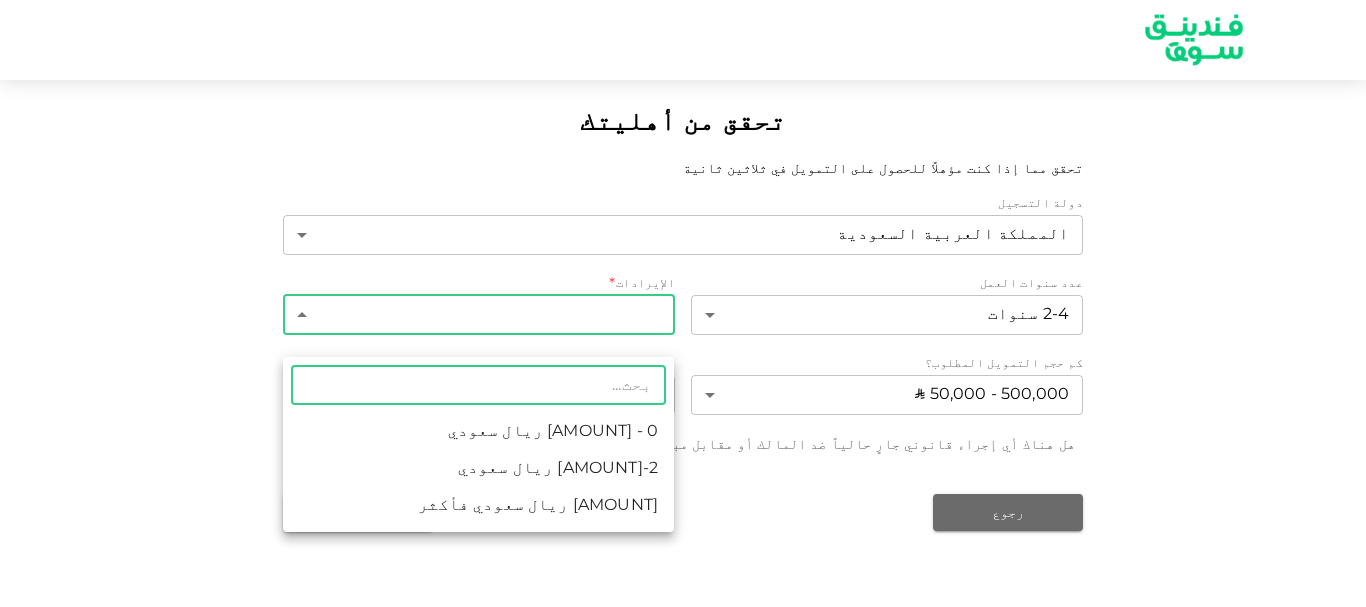 click on "2-[AMOUNT] ريال سعودي" at bounding box center [478, 468] 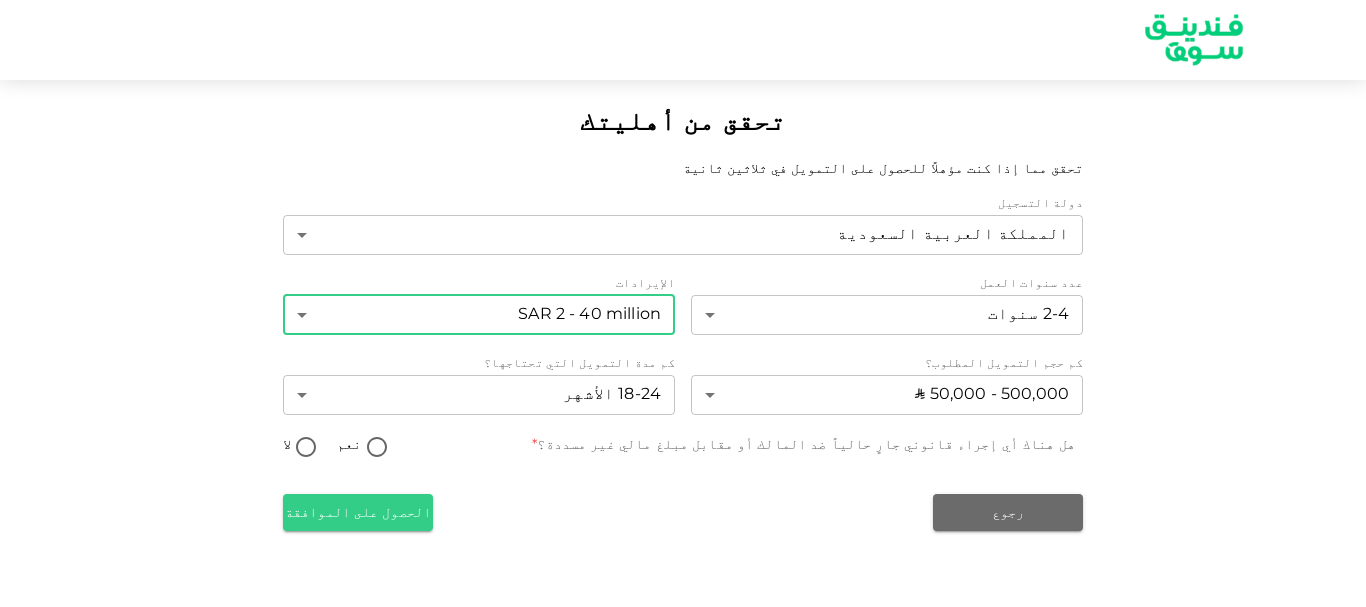 type on "2" 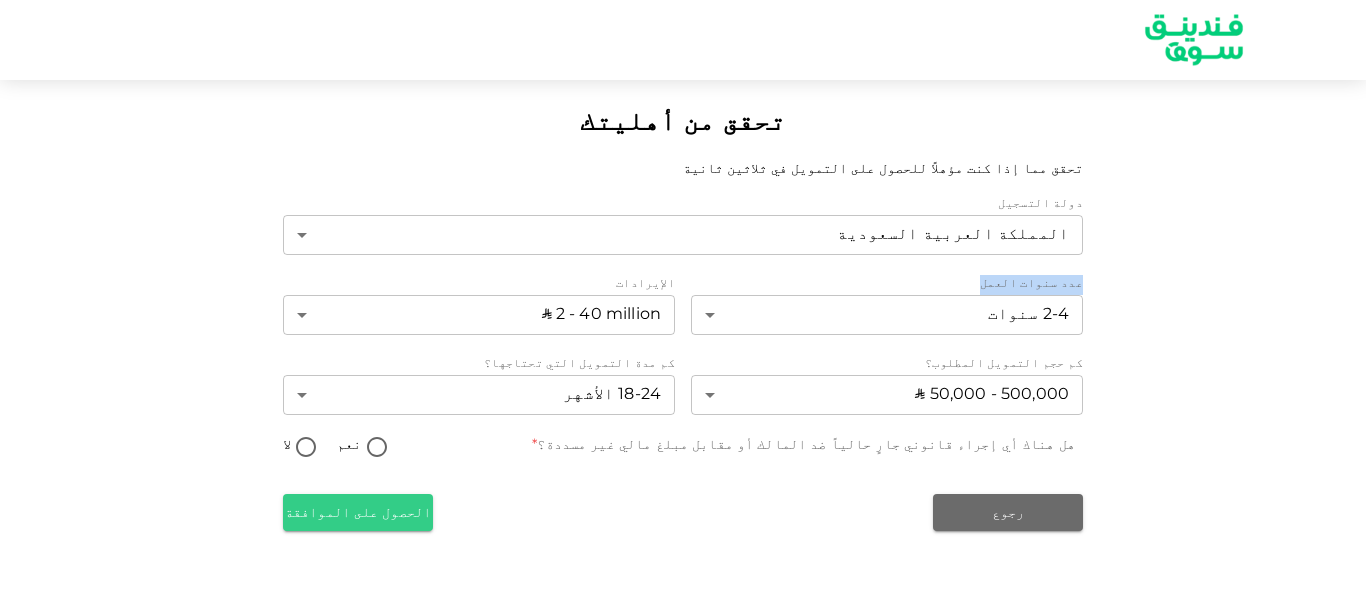 drag, startPoint x: 1365, startPoint y: 285, endPoint x: 1354, endPoint y: 358, distance: 73.82411 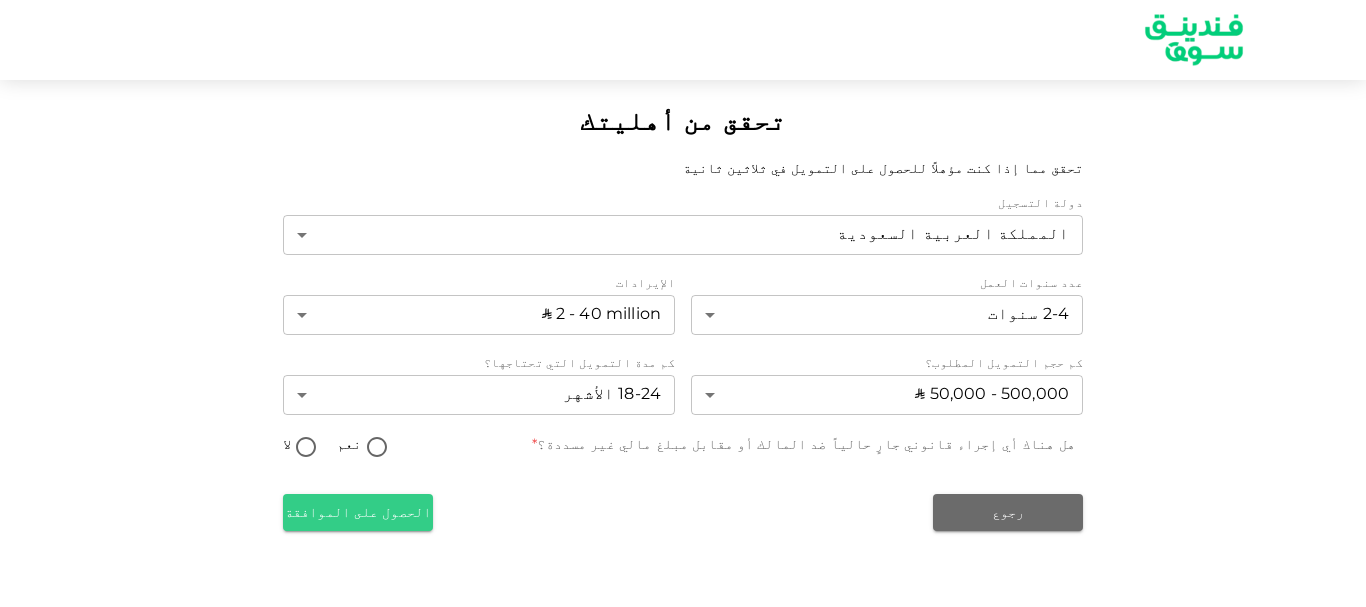 click on "دولة التسجيل المملكة العربية السعودية 2 ​   عدد سنوات العمل 2-4 سنوات 2 ​   الإيرادات ʢ 2 - [AMOUNT] 2 ​   كم حجم التمويل المطلوب؟ ʢ [AMOUNT] - [AMOUNT] 1 ​   كم مدة التمويل التي تحتاجها؟ 18-24 الأشهر 3 ​ هل هناك أي إجراء قانوني جارٍ حالياً ضد المالك أو مقابل مبلغ مالي غير مسددة؟  * نعم لا رجوع الحصول على الموافقة" at bounding box center (683, 363) 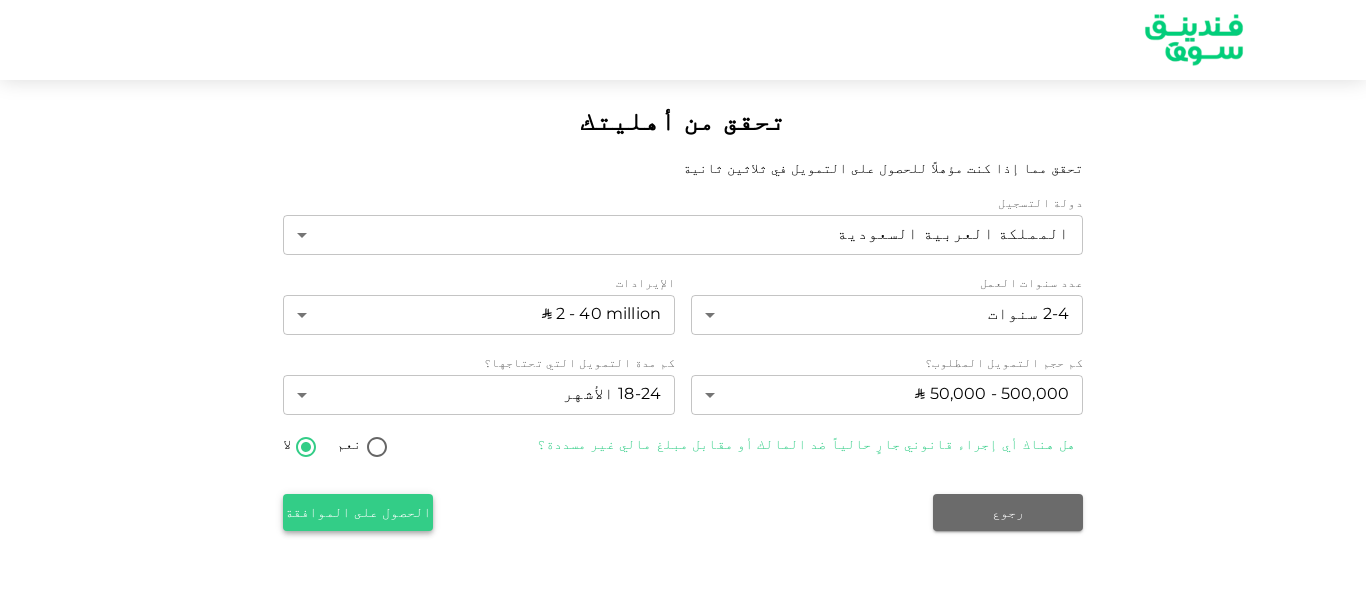 click on "الحصول على الموافقة" at bounding box center (358, 513) 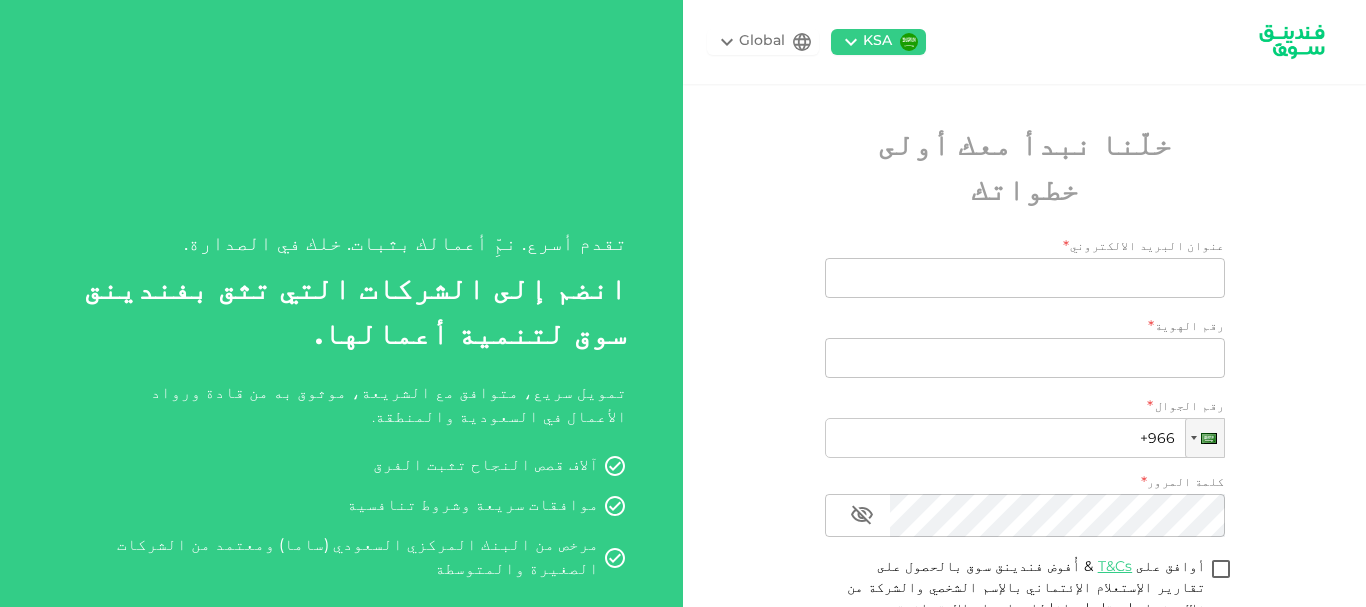 scroll, scrollTop: 0, scrollLeft: 0, axis: both 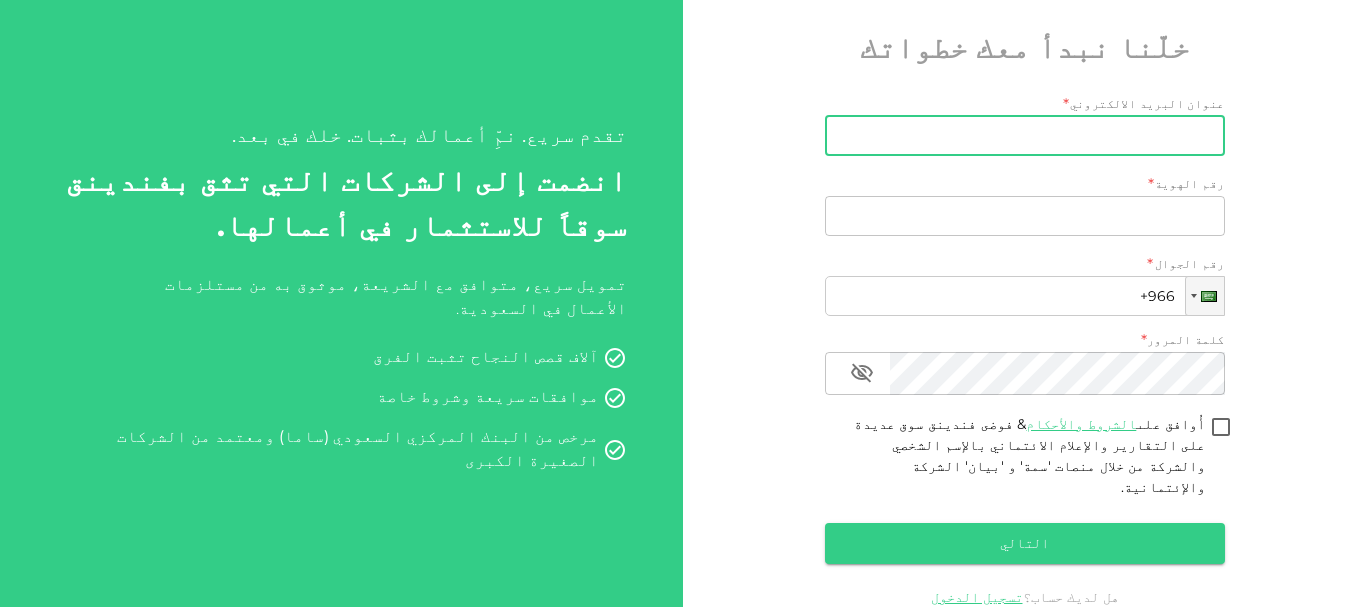 click on "عنوان البريد الالكتروني" at bounding box center (1036, 136) 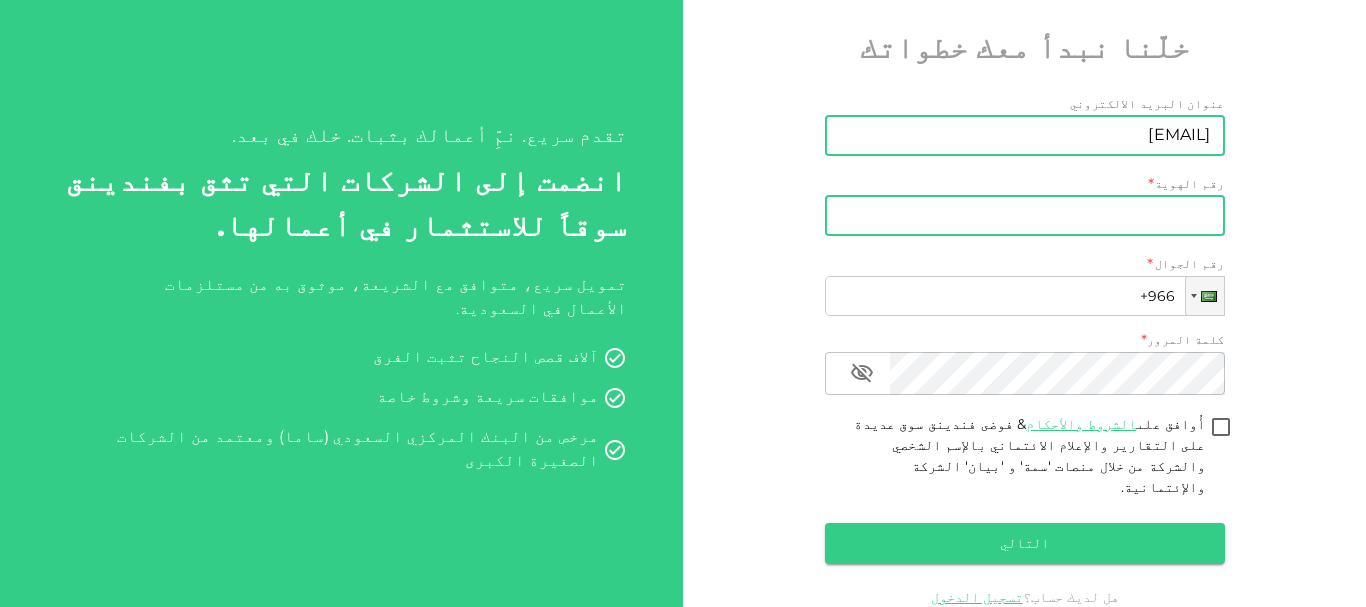 click on "رقم الهوية" at bounding box center (1025, 216) 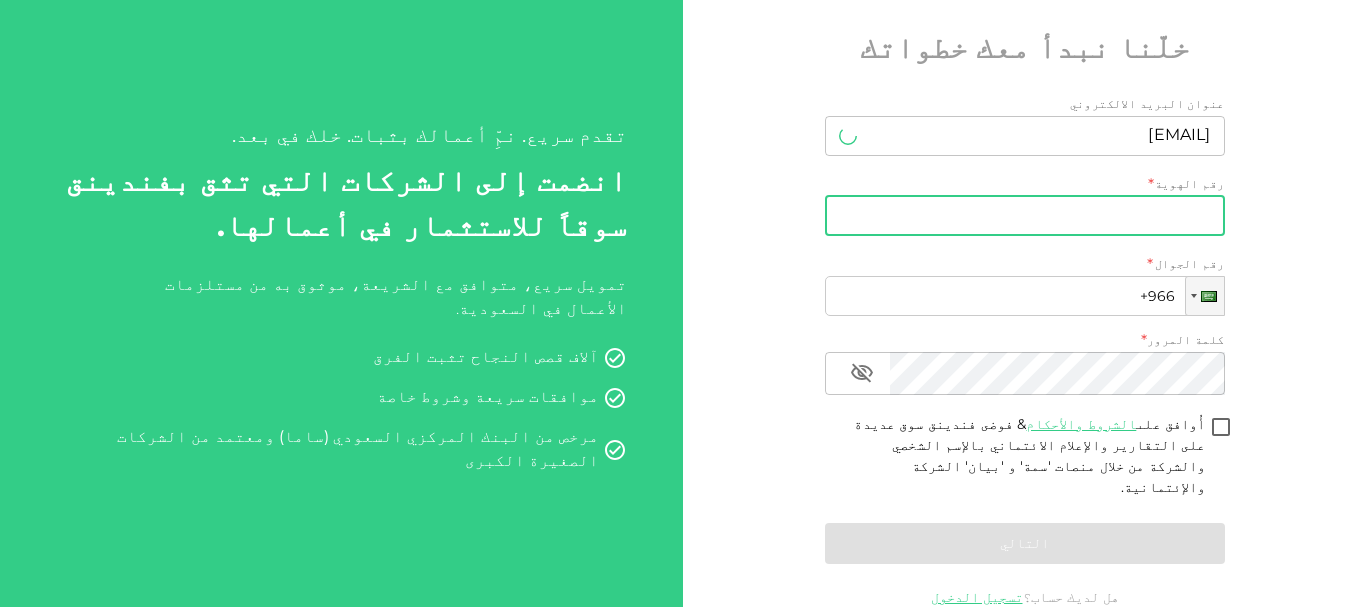 click on "رقم الهوية" at bounding box center [1025, 216] 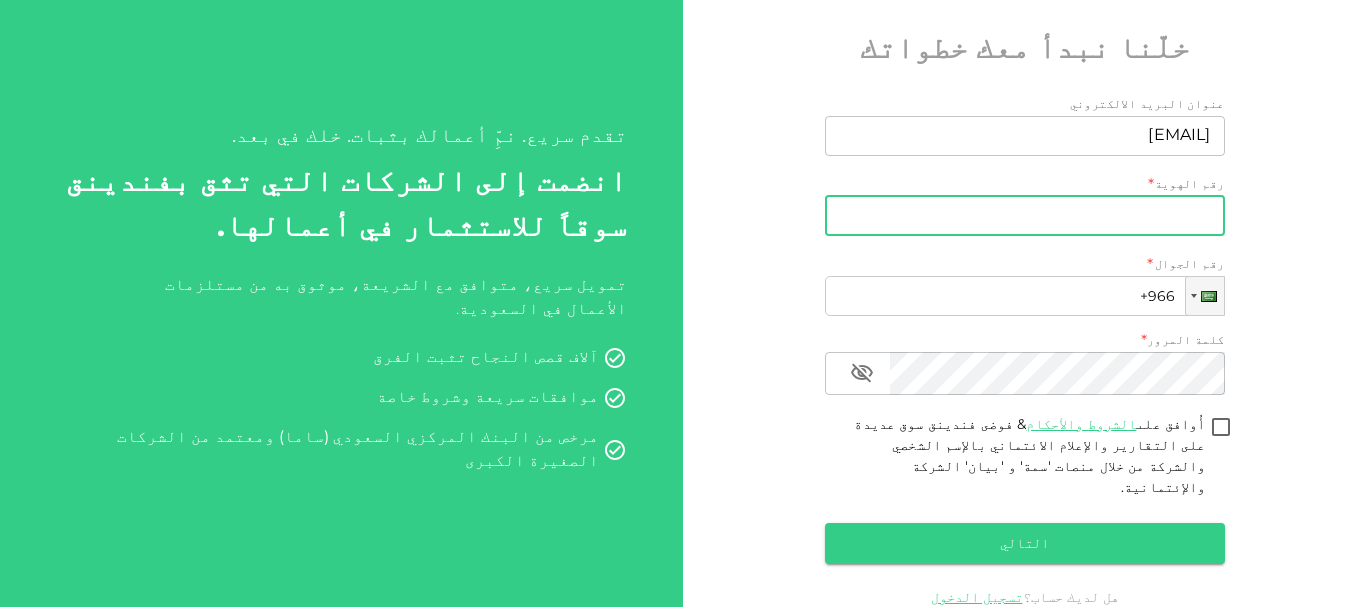 click on "رقم الهوية" at bounding box center (1025, 216) 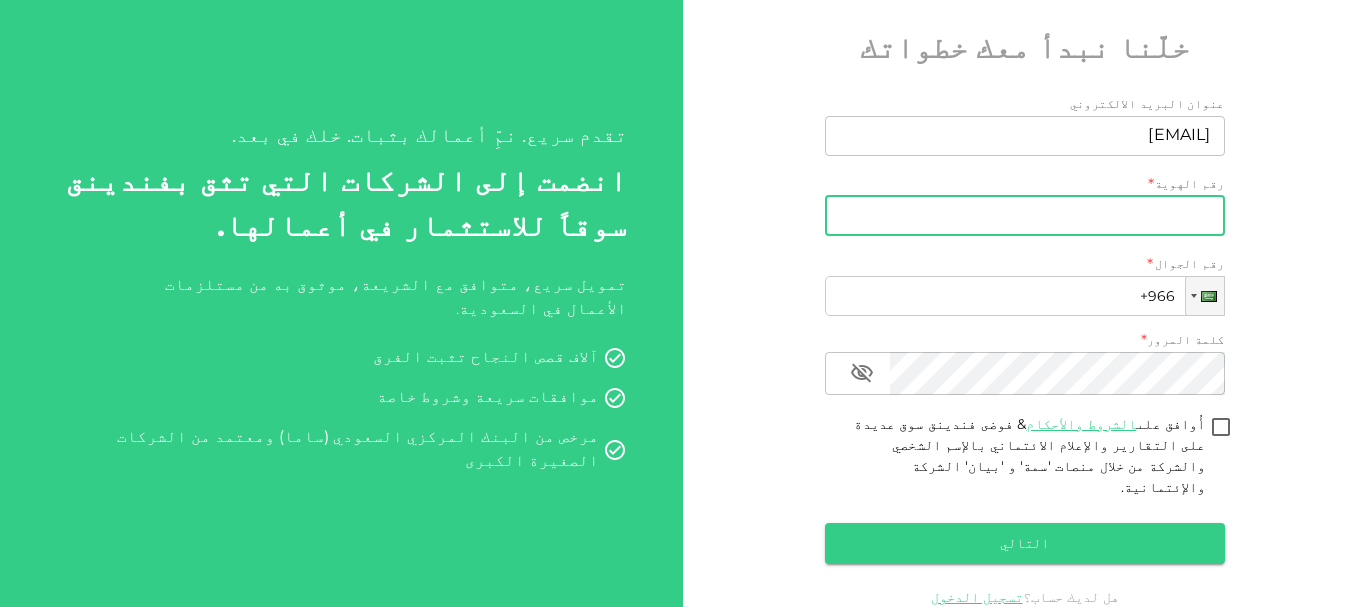scroll, scrollTop: 170, scrollLeft: 0, axis: vertical 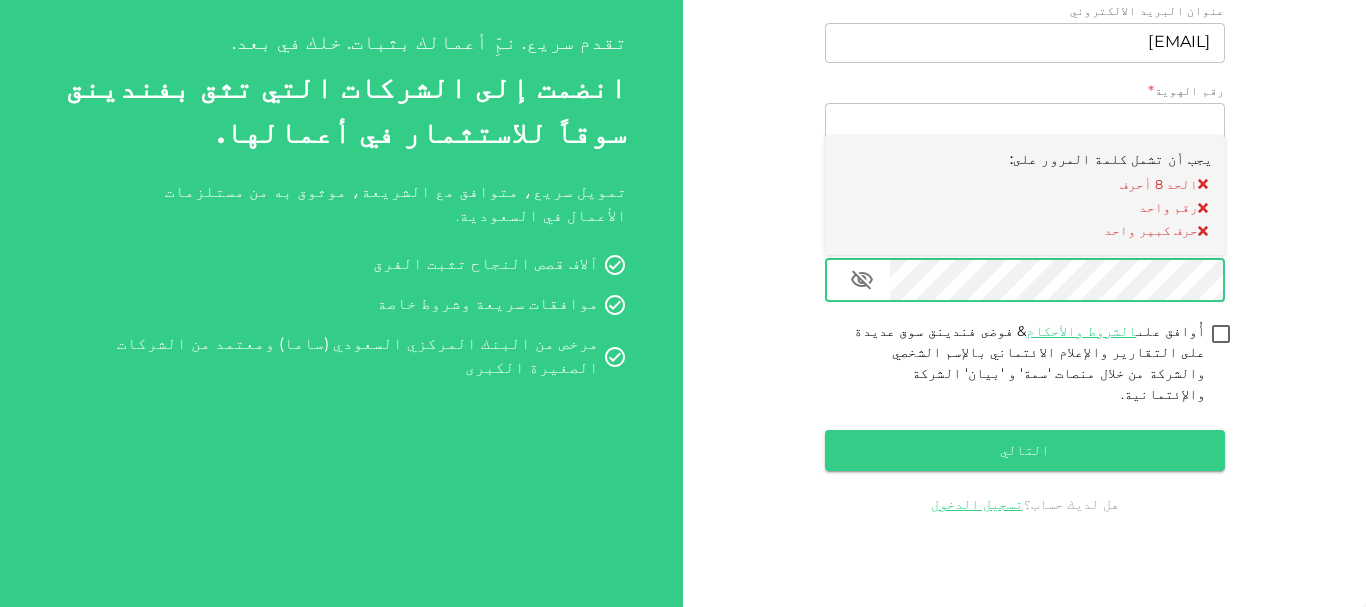 click on "المملكة العربية السعودية عالمي خلّنا نبدأ معك خطواتك   عنوان البريد الالكتروني عنوان البريد الالكتروني falanazi02@gmail.com عنوان البريد الالكتروني   رقم الهوية * رقم الهوية رقم الهوية   رقم الجوال * هاتف +966   يجب أن تشمل كلمة المرور على: الحد 8 أحرف رقم واحد حرف كبير واحد   كلمة المرور * كلمة المرور كلمة المرور أُوافق على  الشروط والأحكام  & فوضى فندينق سوق عديدة على التقارير والإعلام الائتماني بالإسم الشخصي والشركة من خلال منصات 'سمة' و 'بيان' الشركة والإئتمانية.     التالي هل لديك حساب؟  تسجيل الدخول" at bounding box center [1024, 192] 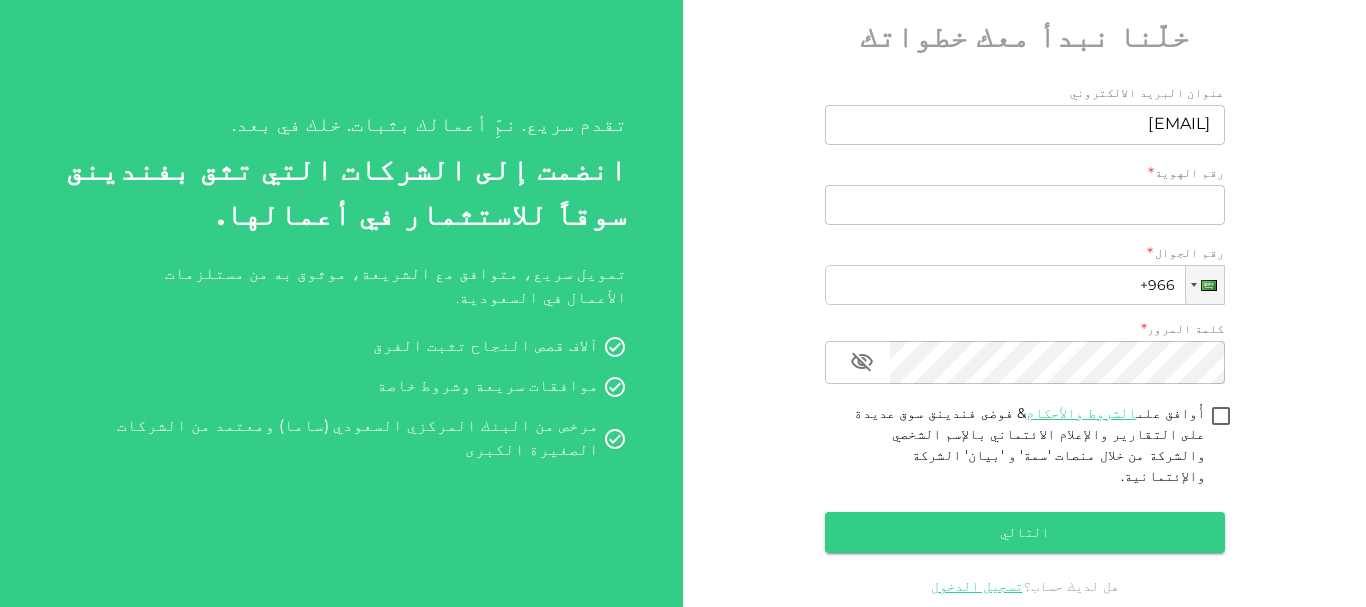 scroll, scrollTop: 107, scrollLeft: 0, axis: vertical 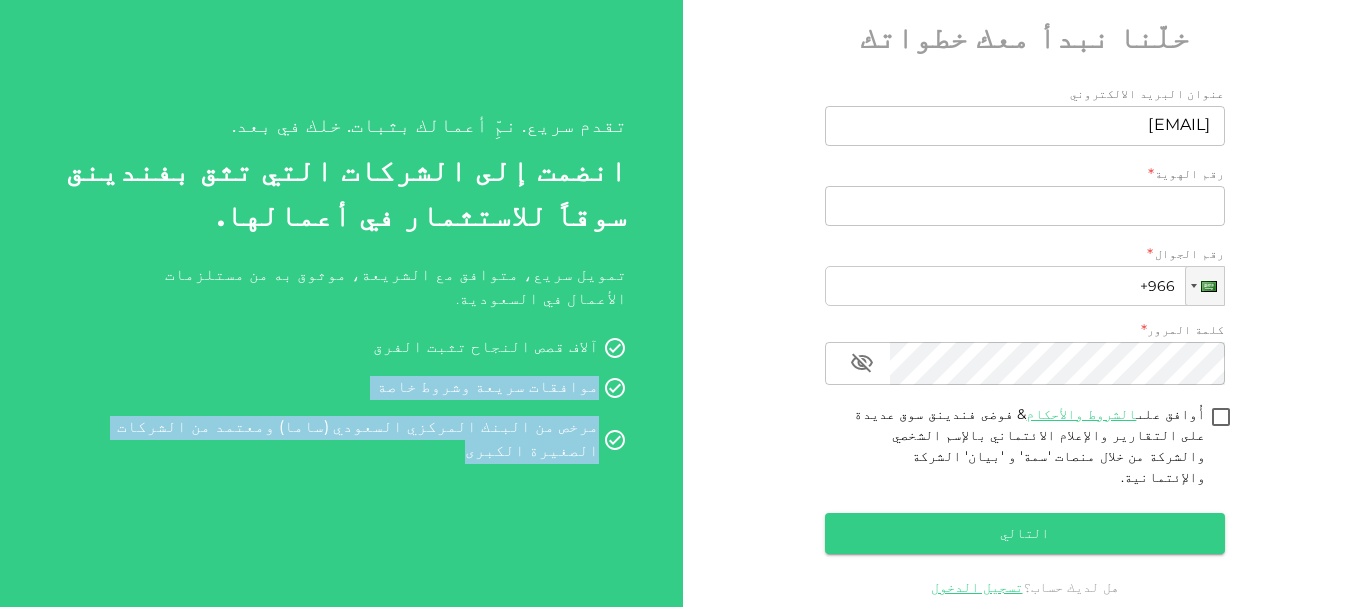drag, startPoint x: 16, startPoint y: 343, endPoint x: 0, endPoint y: 437, distance: 95.35198 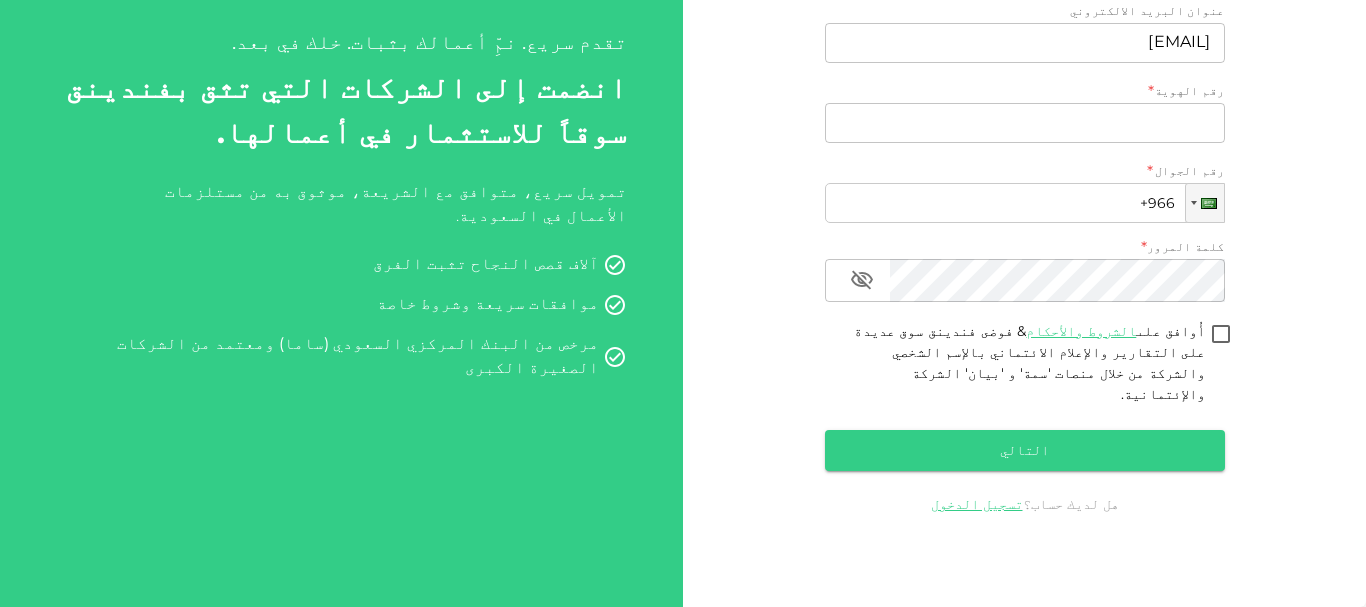 click on "المملكة العربية السعودية عالمي خلّنا نبدأ معك خطواتك   عنوان البريد الالكتروني عنوان البريد الالكتروني falanazi02@gmail.com عنوان البريد الالكتروني   رقم الهوية * رقم الهوية رقم الهوية   رقم الجوال * هاتف +966   كلمة المرور * كلمة المرور كلمة المرور أُوافق على  الشروط والأحكام  & فوضى فندينق سوق عديدة على التقارير والإعلام الائتماني بالإسم الشخصي والشركة من خلال منصات 'سمة' و 'بيان' الشركة والإئتمانية.     التالي هل لديك حساب؟  تسجيل الدخول" at bounding box center [1024, 192] 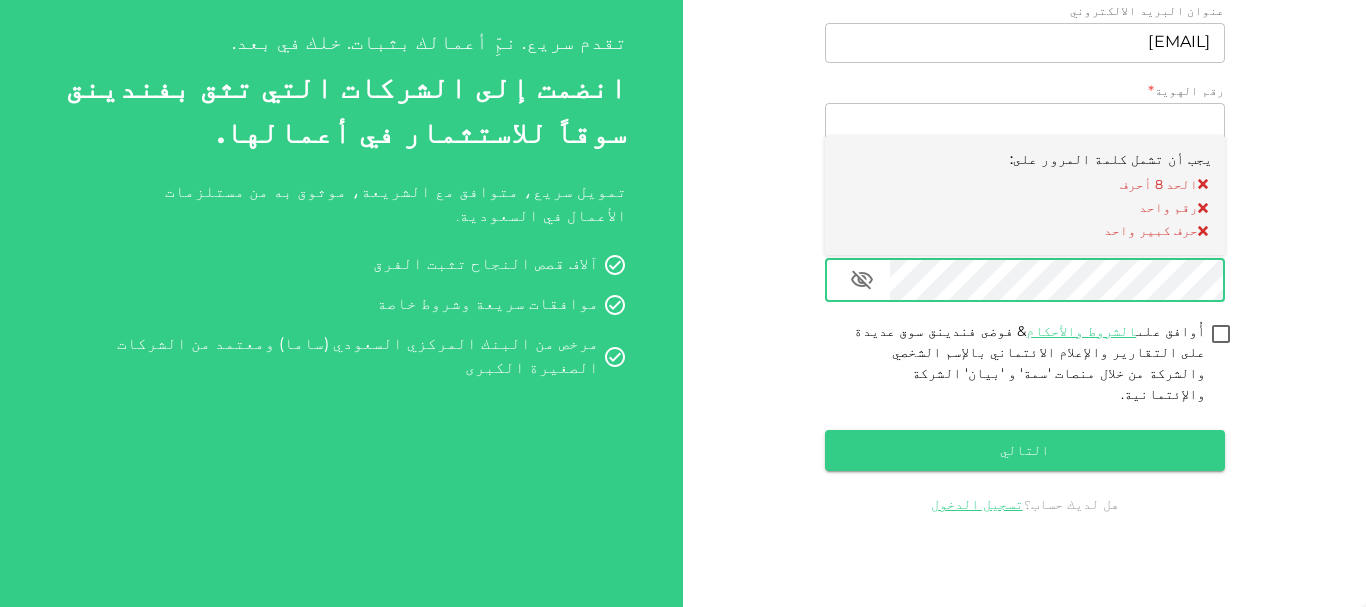 click 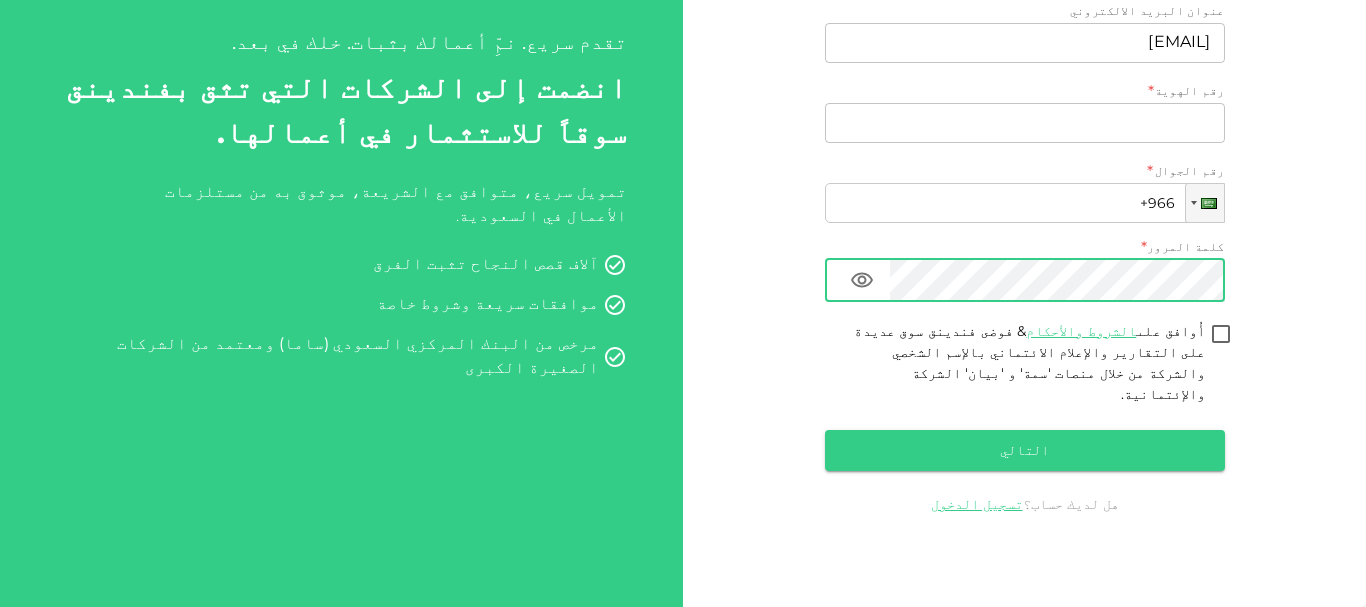type 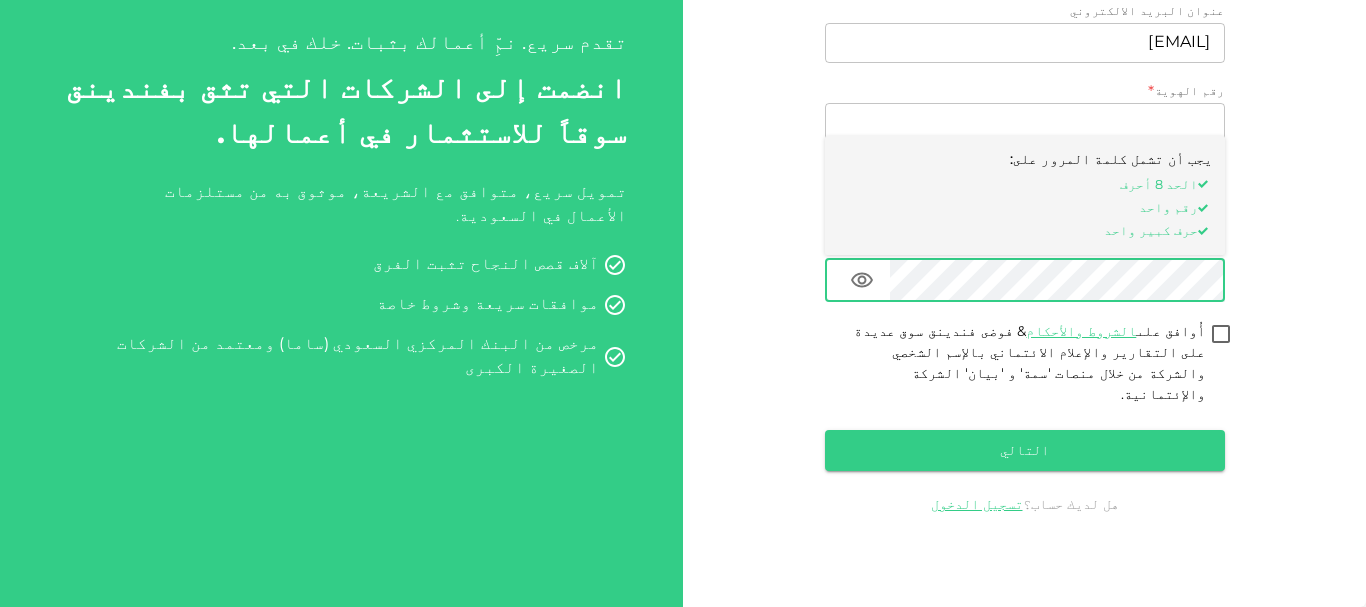 click on "المملكة العربية السعودية عالمي خلّنا نبدأ معك خطواتك   عنوان البريد الالكتروني عنوان البريد الالكتروني falanazi02@gmail.com عنوان البريد الالكتروني   رقم الهوية * رقم الهوية رقم الهوية   رقم الجوال * هاتف +966   يجب أن تشمل كلمة المرور على: الحد 8 أحرف رقم واحد حرف كبير واحد   كلمة المرور كلمة المرور كلمة المرور أُوافق على  الشروط والأحكام  & فوضى فندينق سوق عديدة على التقارير والإعلام الائتماني بالإسم الشخصي والشركة من خلال منصات 'سمة' و 'بيان' الشركة والإئتمانية.     التالي هل لديك حساب؟  تسجيل الدخول" at bounding box center (1024, 192) 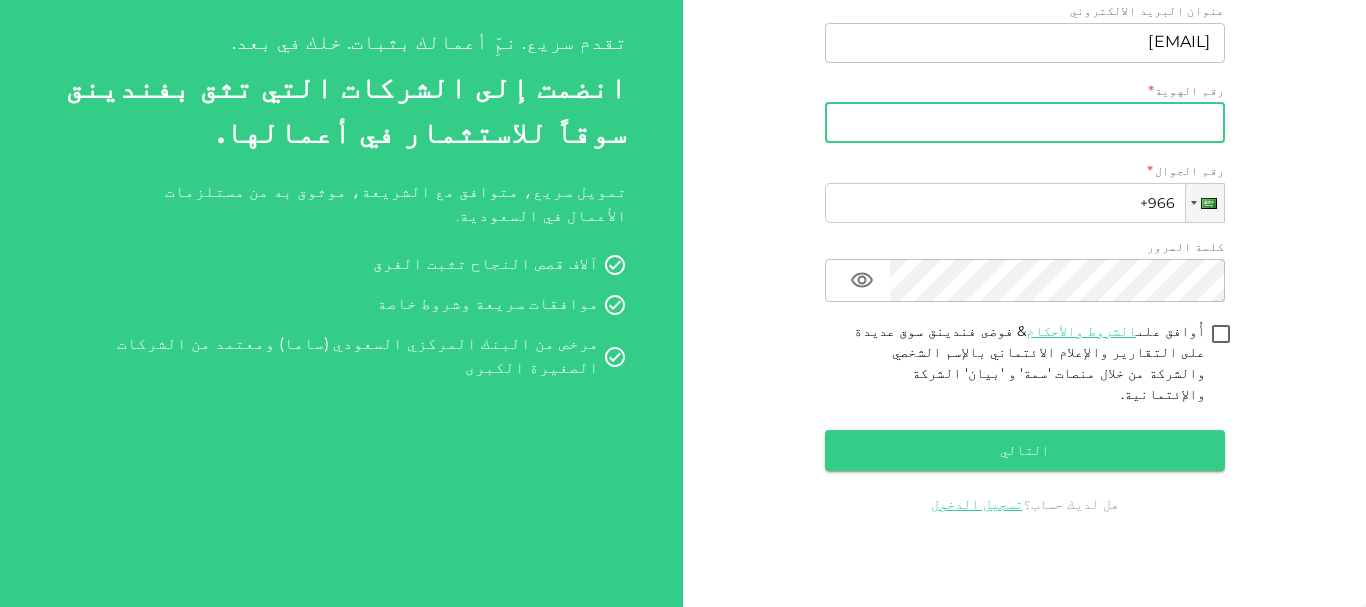 click on "رقم الهوية" at bounding box center [1025, 123] 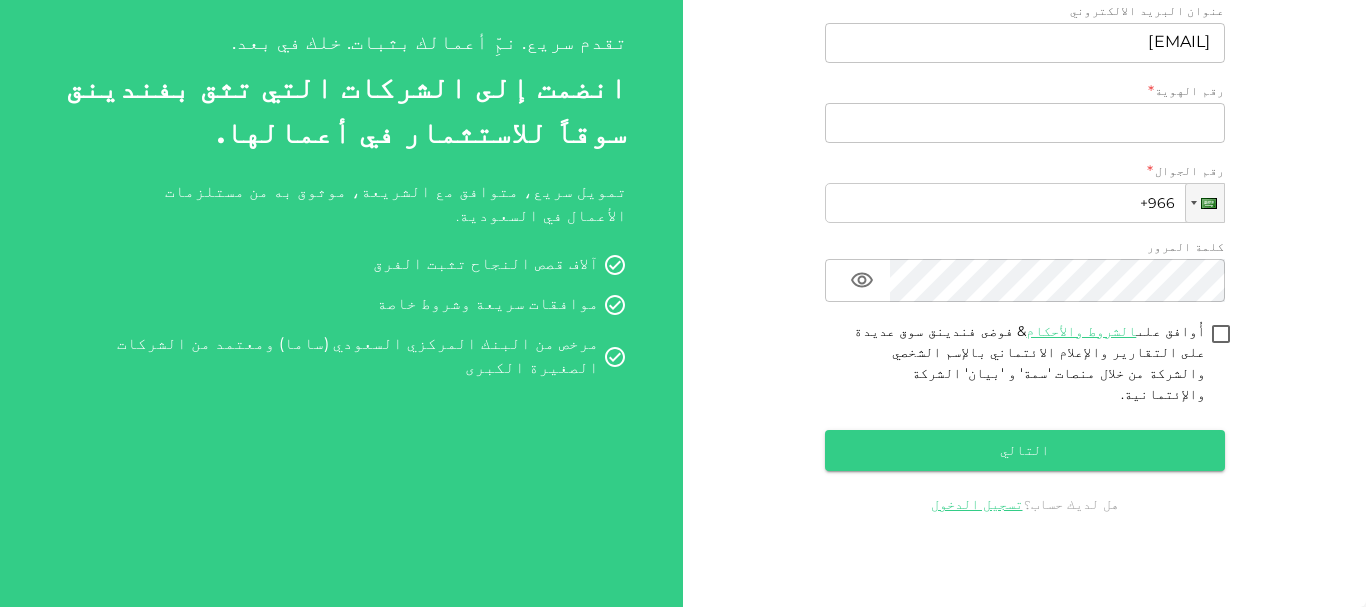 drag, startPoint x: 1365, startPoint y: 164, endPoint x: 1361, endPoint y: -2, distance: 166.04819 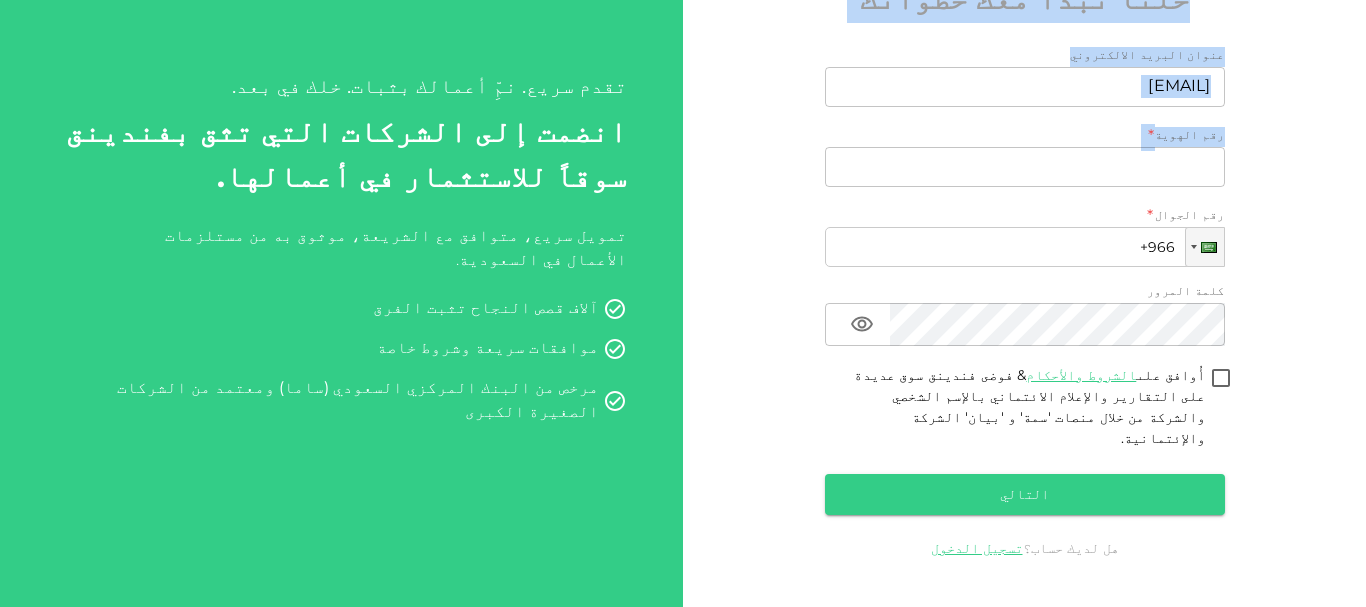 scroll, scrollTop: 36, scrollLeft: 0, axis: vertical 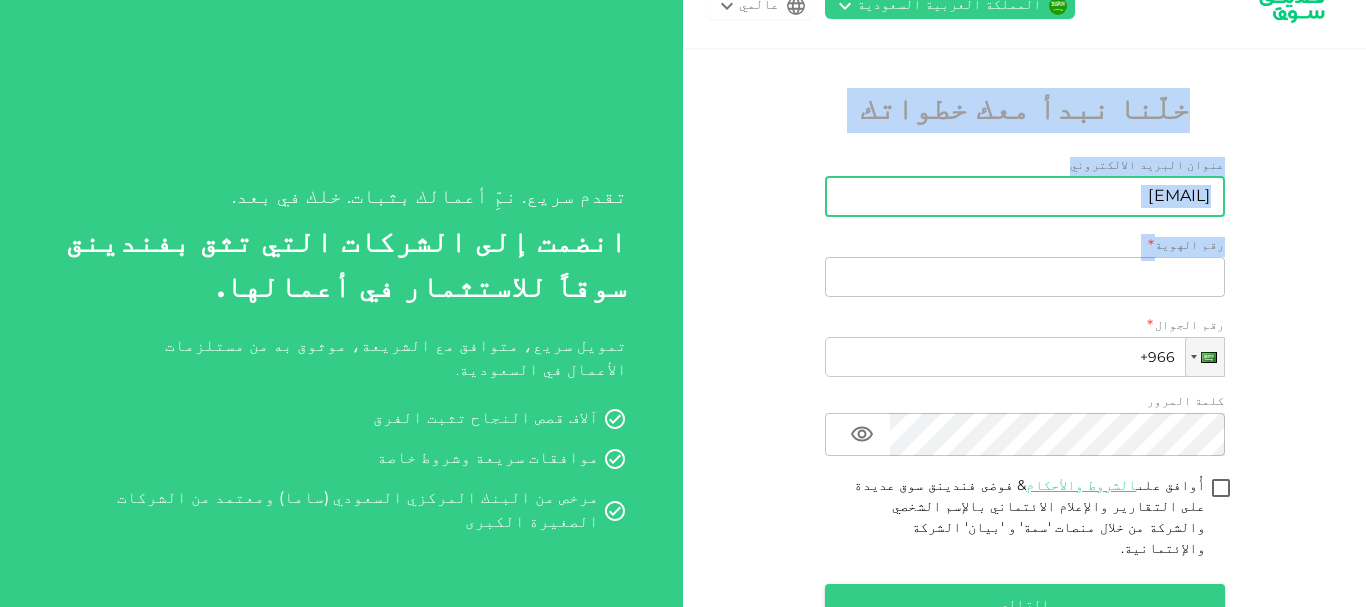 click on "falanazi02@gmail.com" at bounding box center (1036, 197) 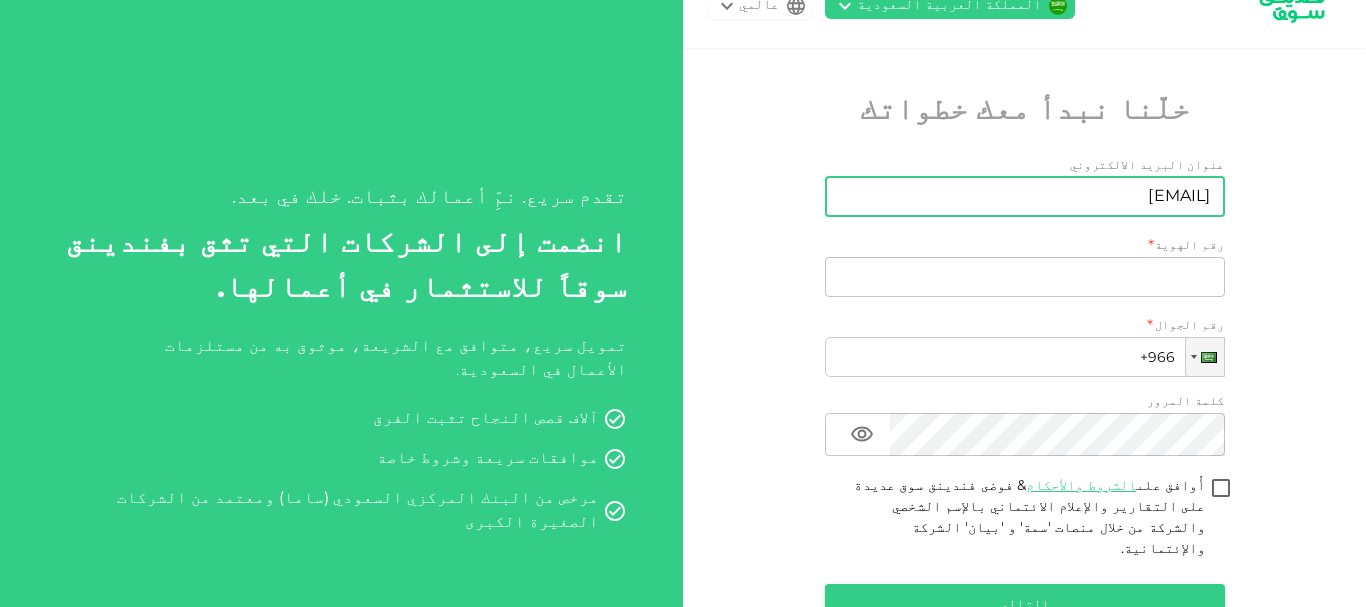 click on "falanazi02@gmail.com" at bounding box center [1036, 197] 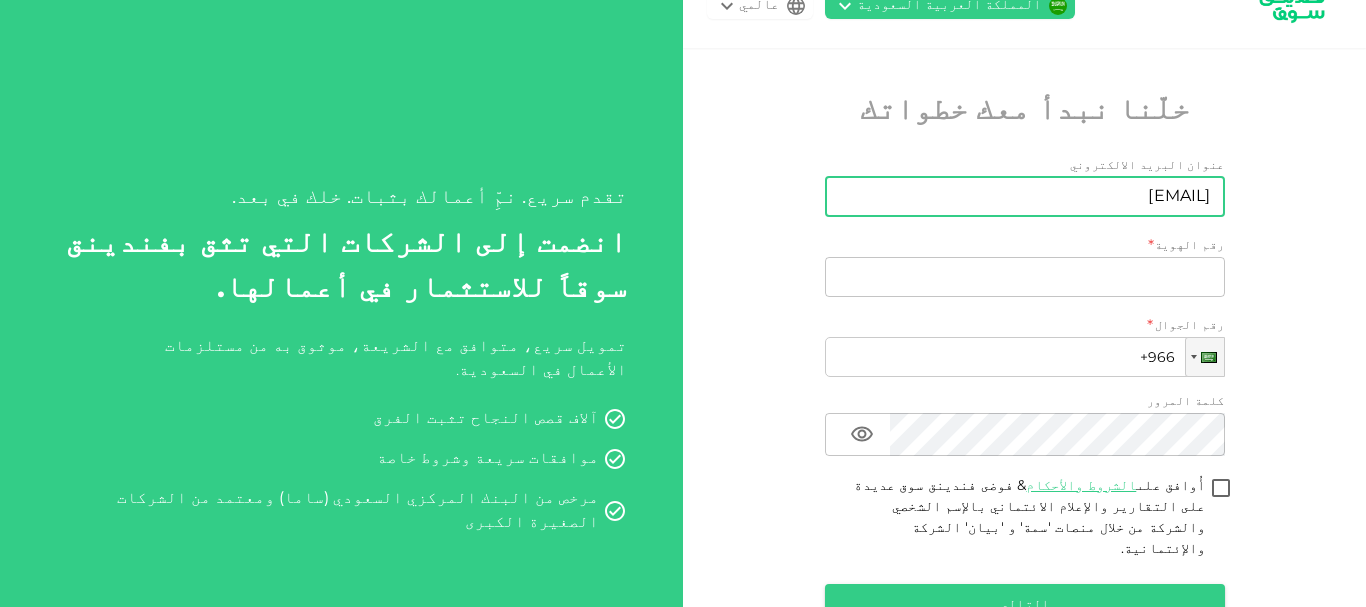 paste on "ahmed.alrafaay" 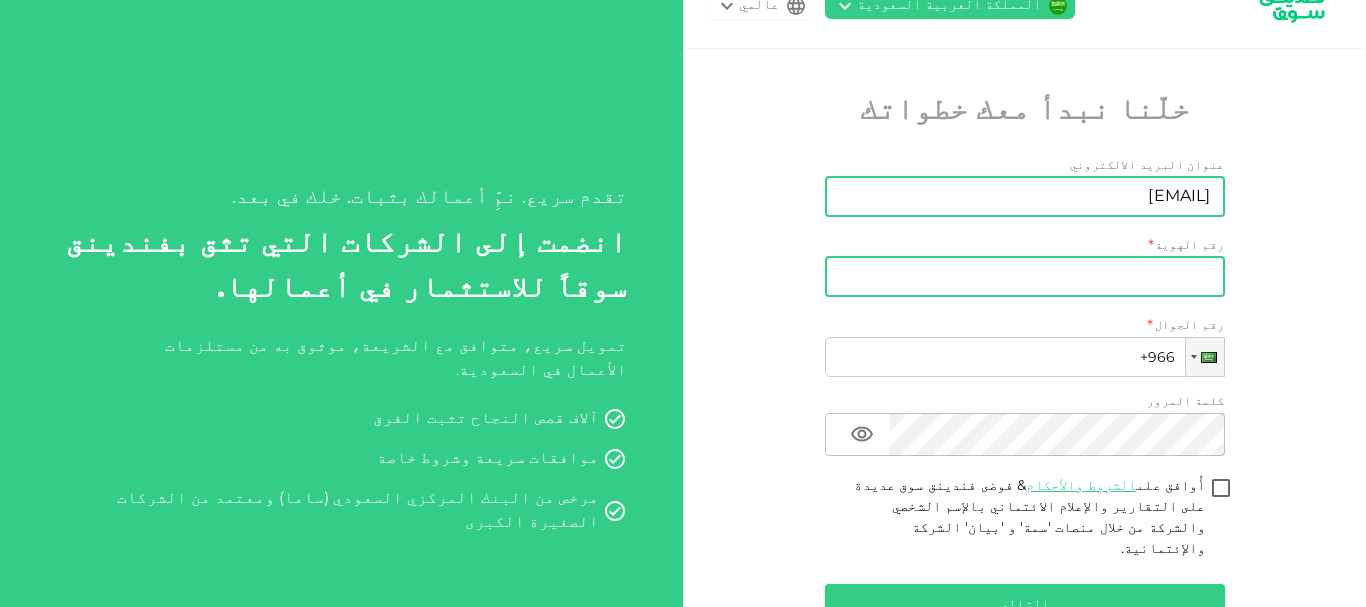 type on "ahmed.alrafaay2@gmail.com" 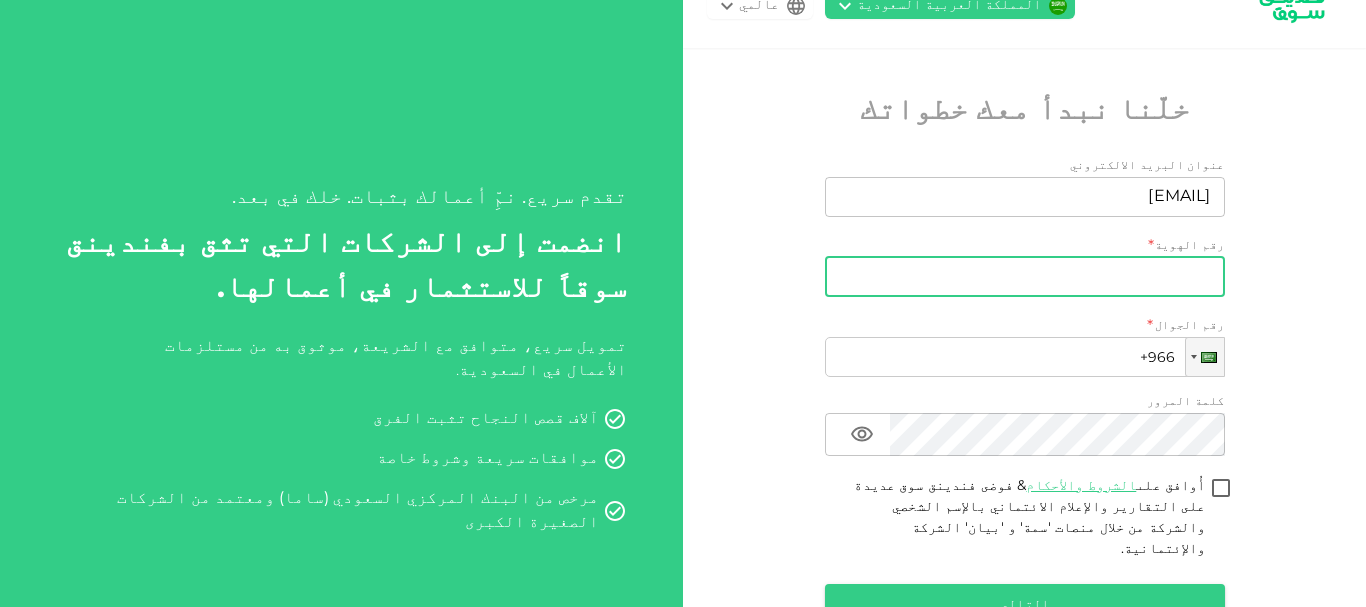 drag, startPoint x: 1157, startPoint y: 298, endPoint x: 1128, endPoint y: 305, distance: 29.832869 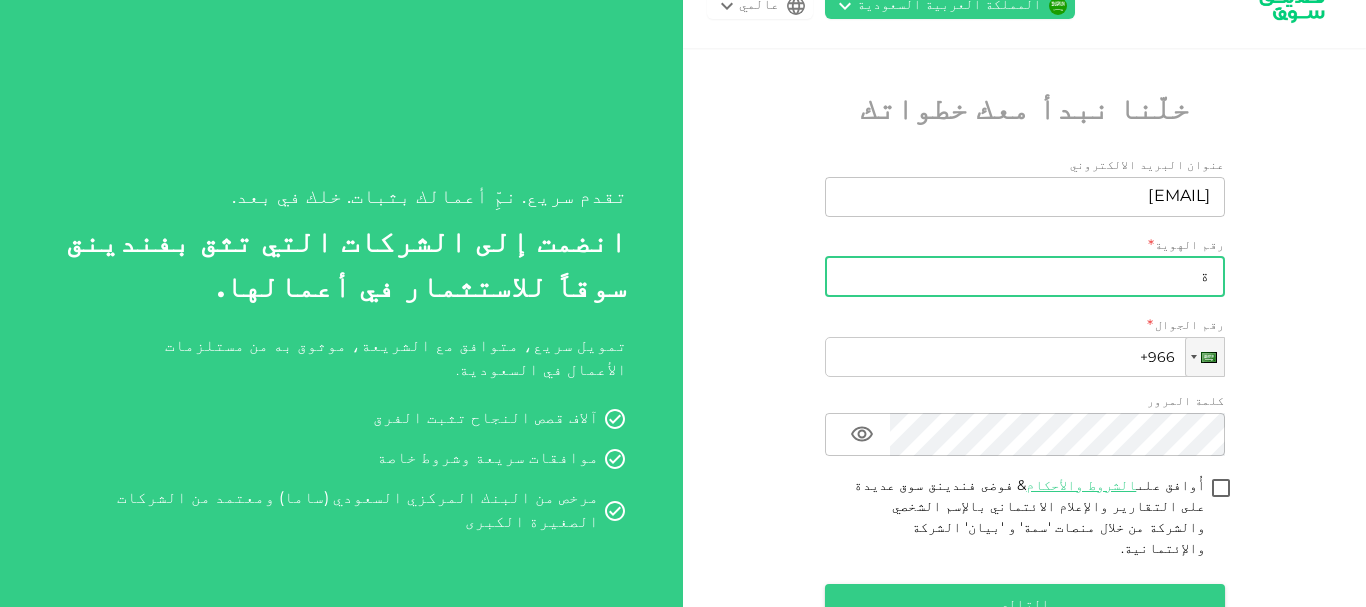 type on "ةو" 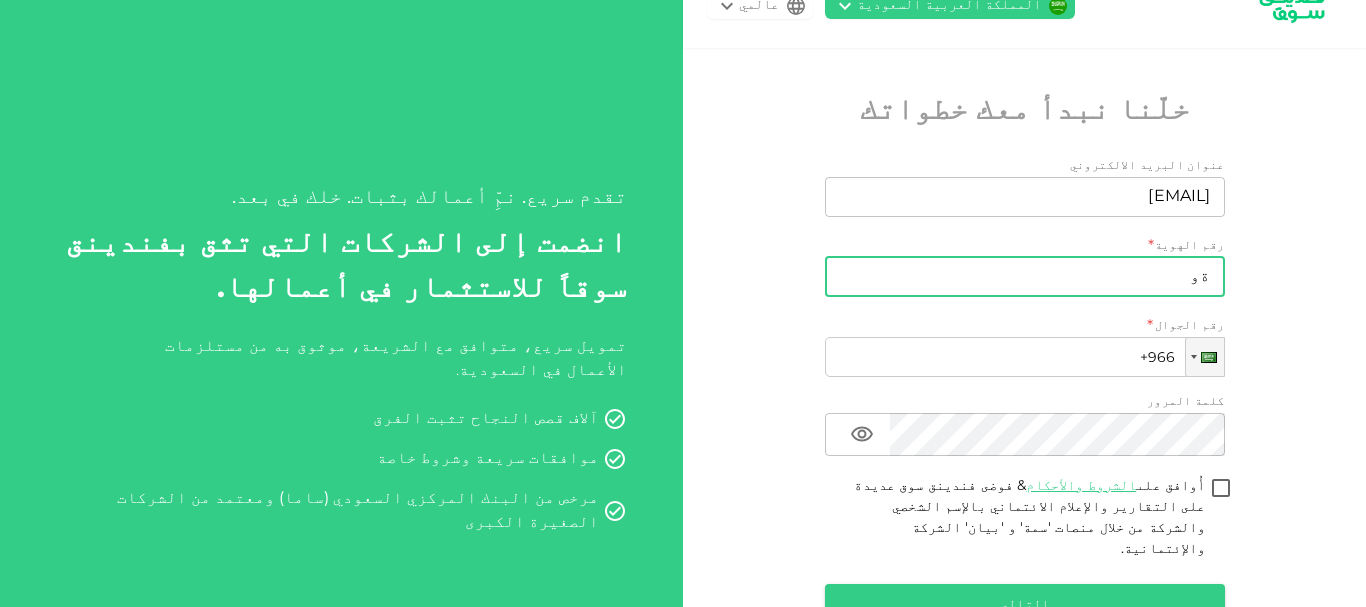click on "ةو" at bounding box center [1025, 277] 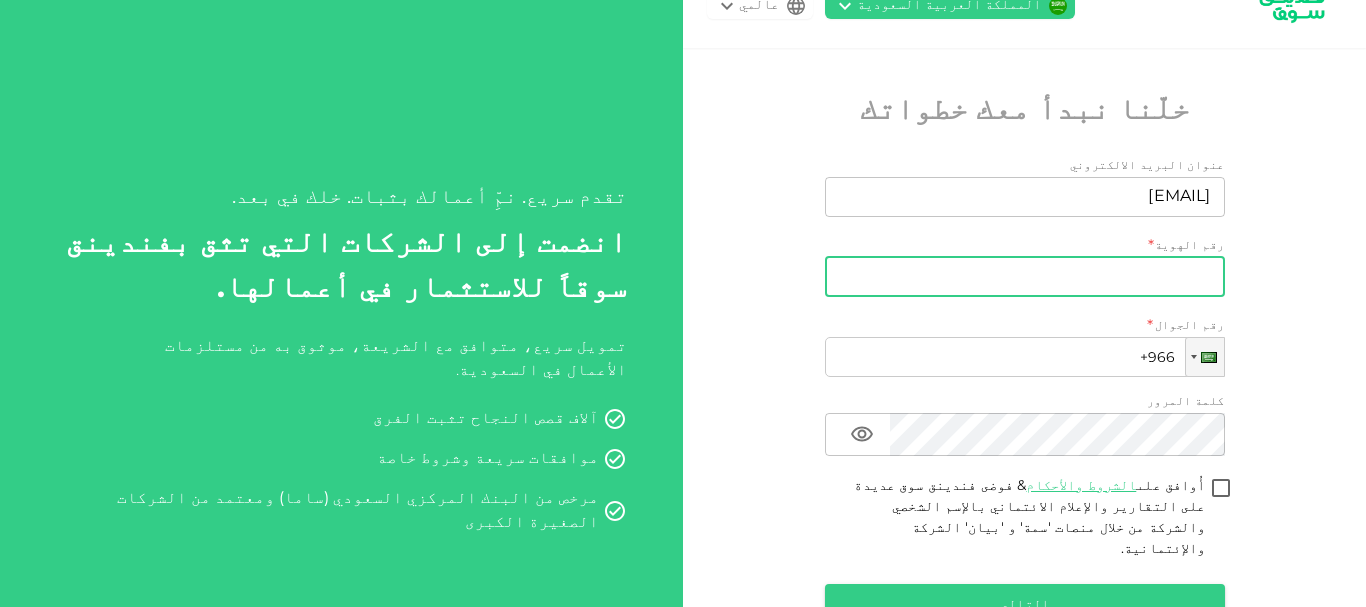 click on "رقم الهوية" at bounding box center [1025, 277] 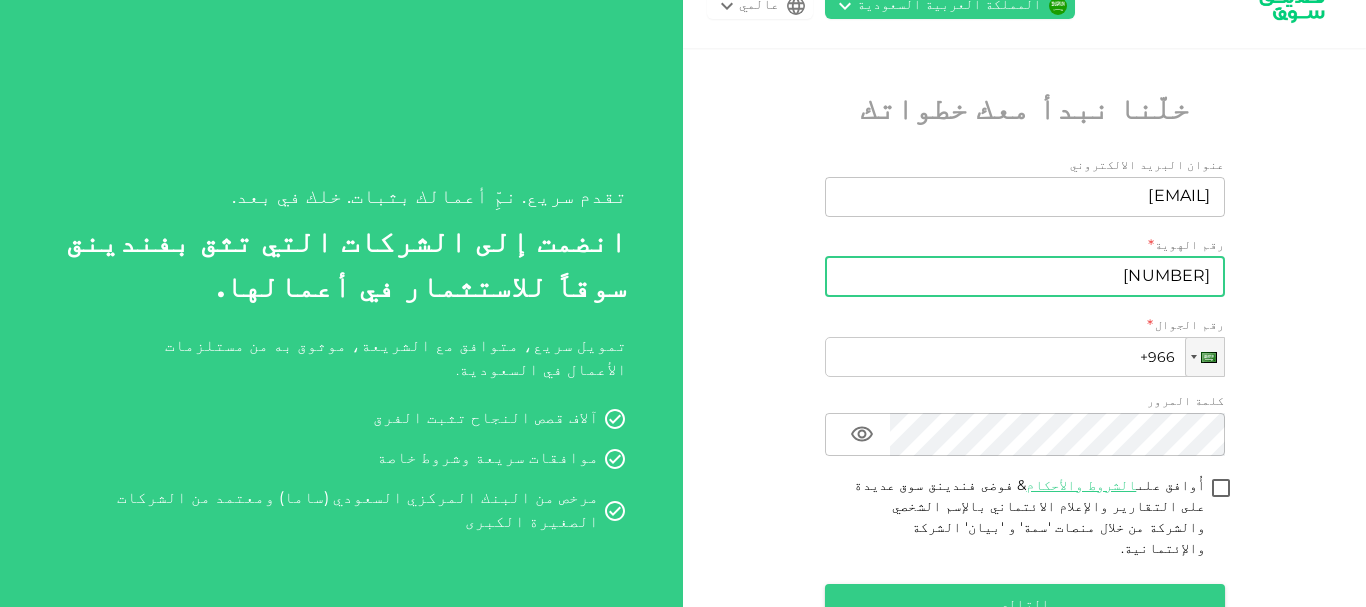 click on "١٠٨٣٣٩٨٢٧٩" at bounding box center (1025, 277) 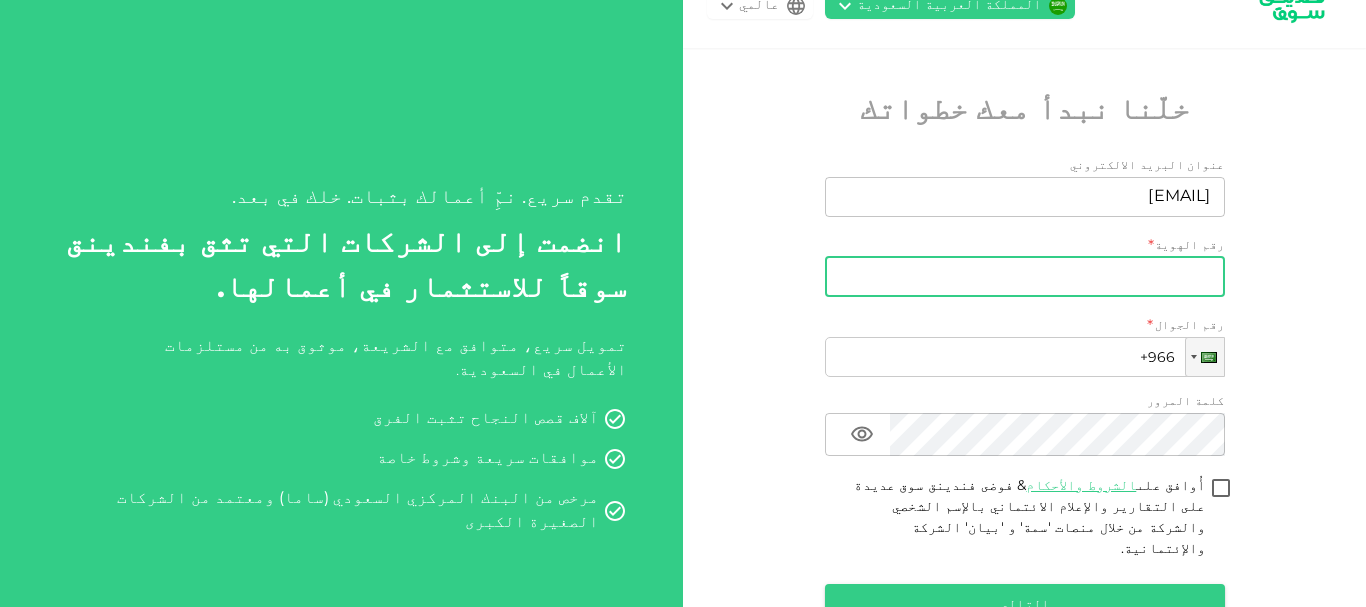click on "رقم الهوية" at bounding box center (1025, 277) 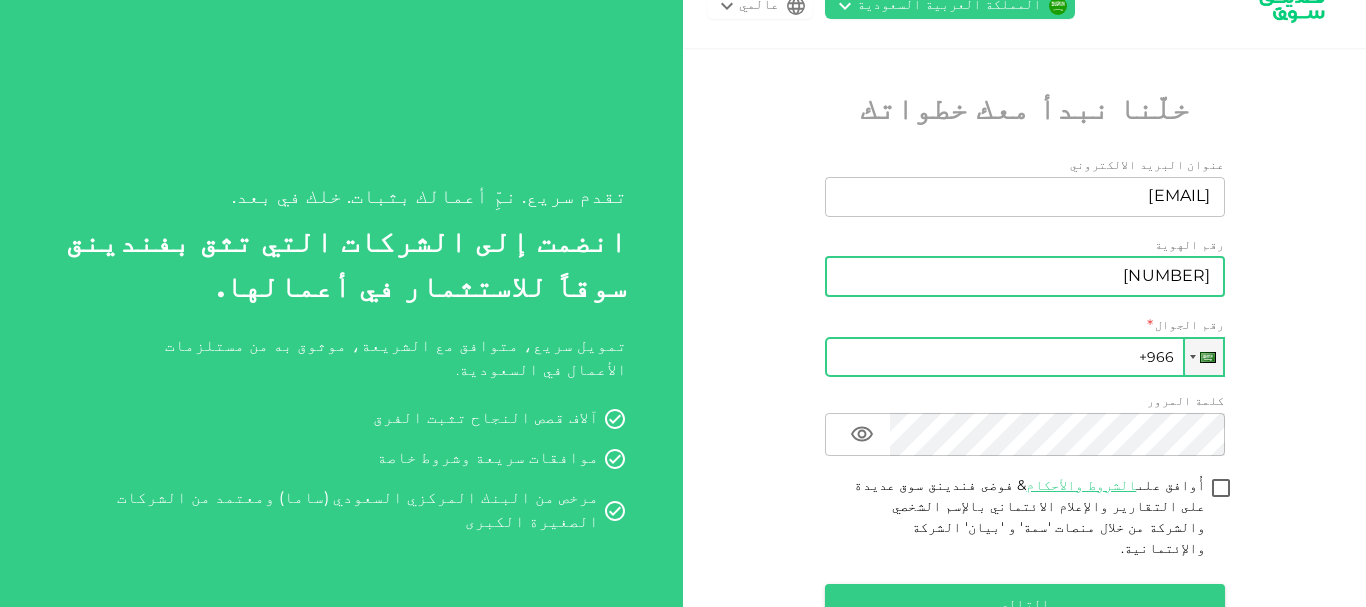type on "1083398279" 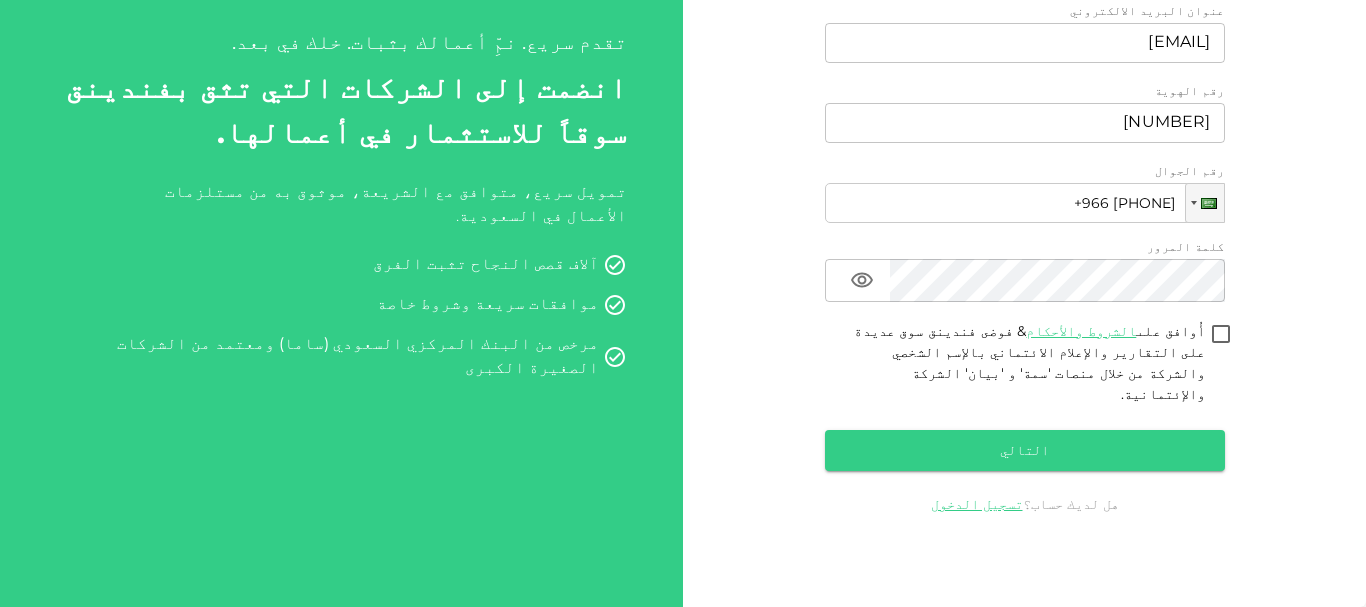 scroll, scrollTop: 197, scrollLeft: 0, axis: vertical 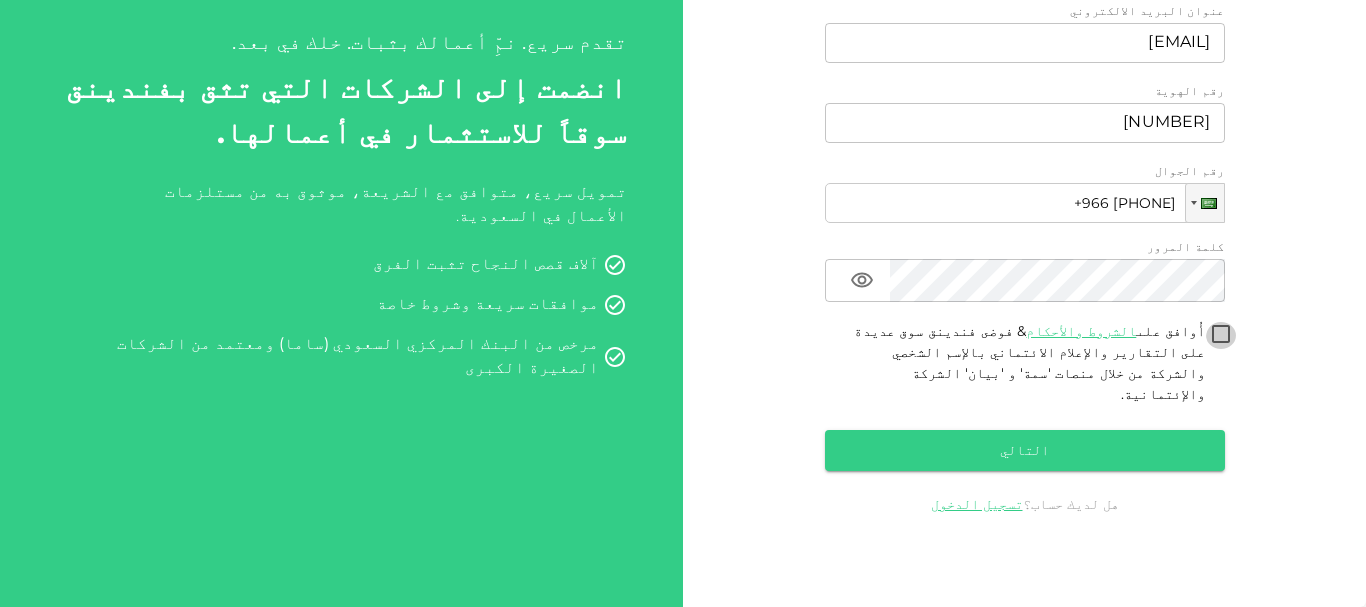 click on "أُوافق على  الشروط والأحكام  & فوضى فندينق سوق عديدة على التقارير والإعلام الائتماني بالإسم الشخصي والشركة من خلال منصات 'سمة' و 'بيان' الشركة والإئتمانية." at bounding box center (1221, 335) 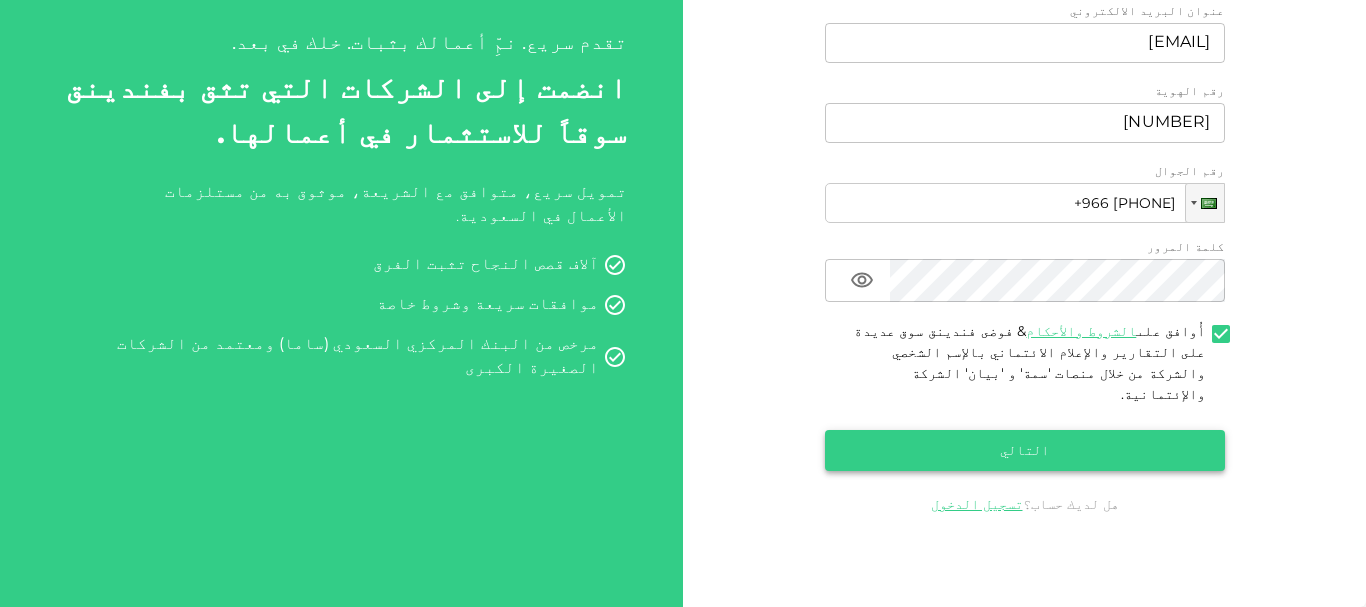 click on "التالي" at bounding box center (1025, 450) 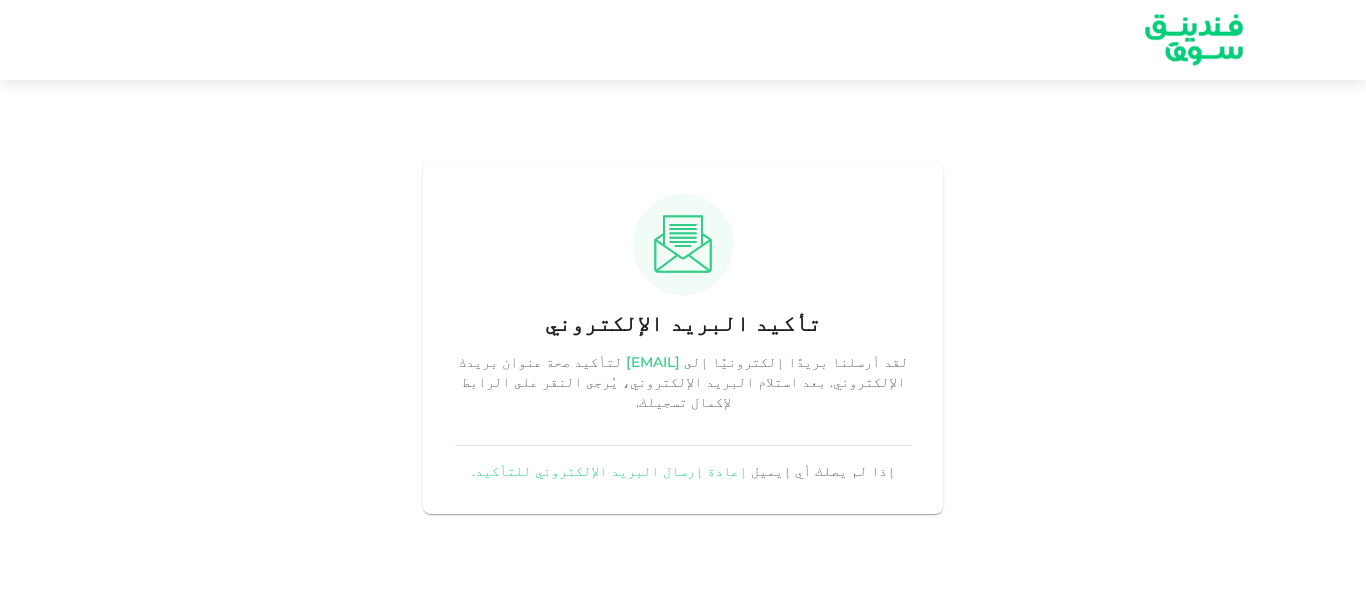 scroll, scrollTop: 0, scrollLeft: 0, axis: both 